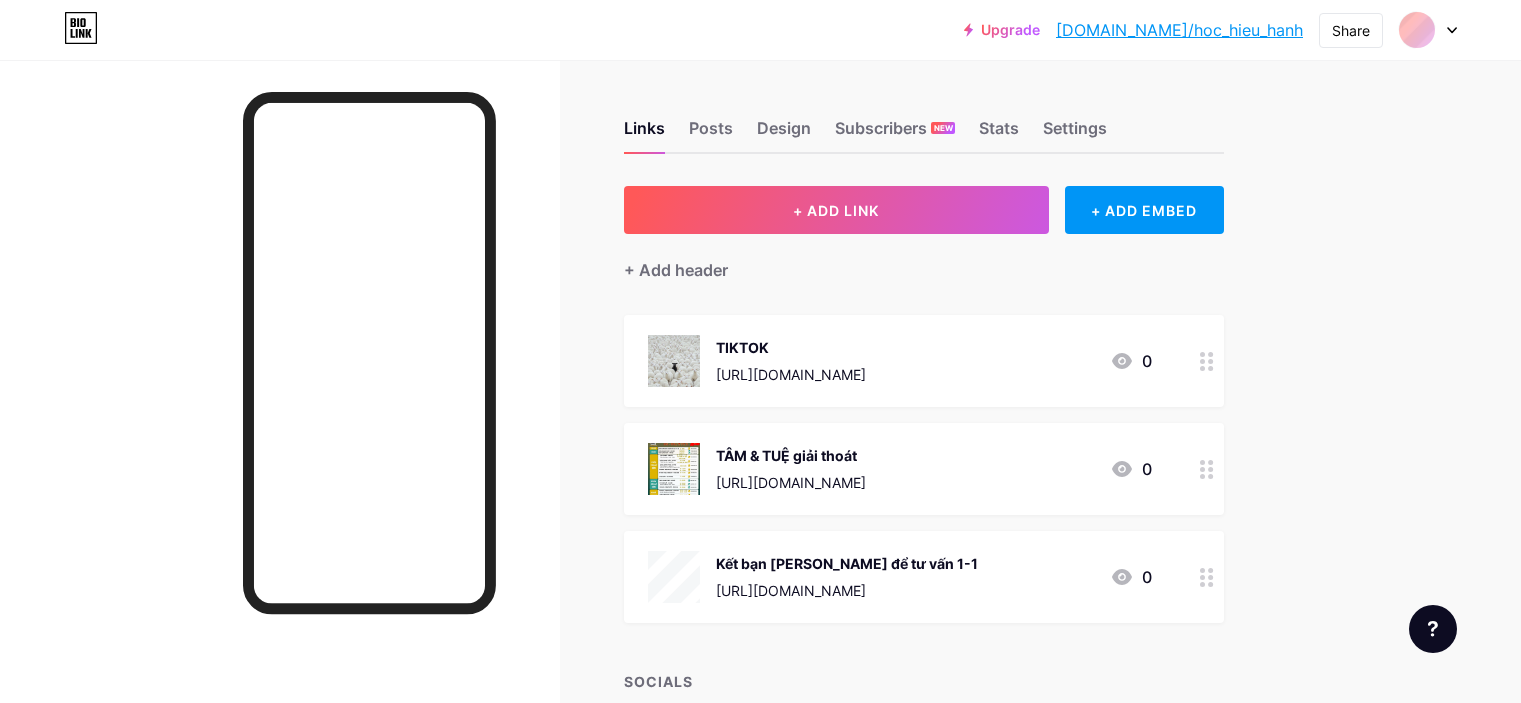scroll, scrollTop: 0, scrollLeft: 0, axis: both 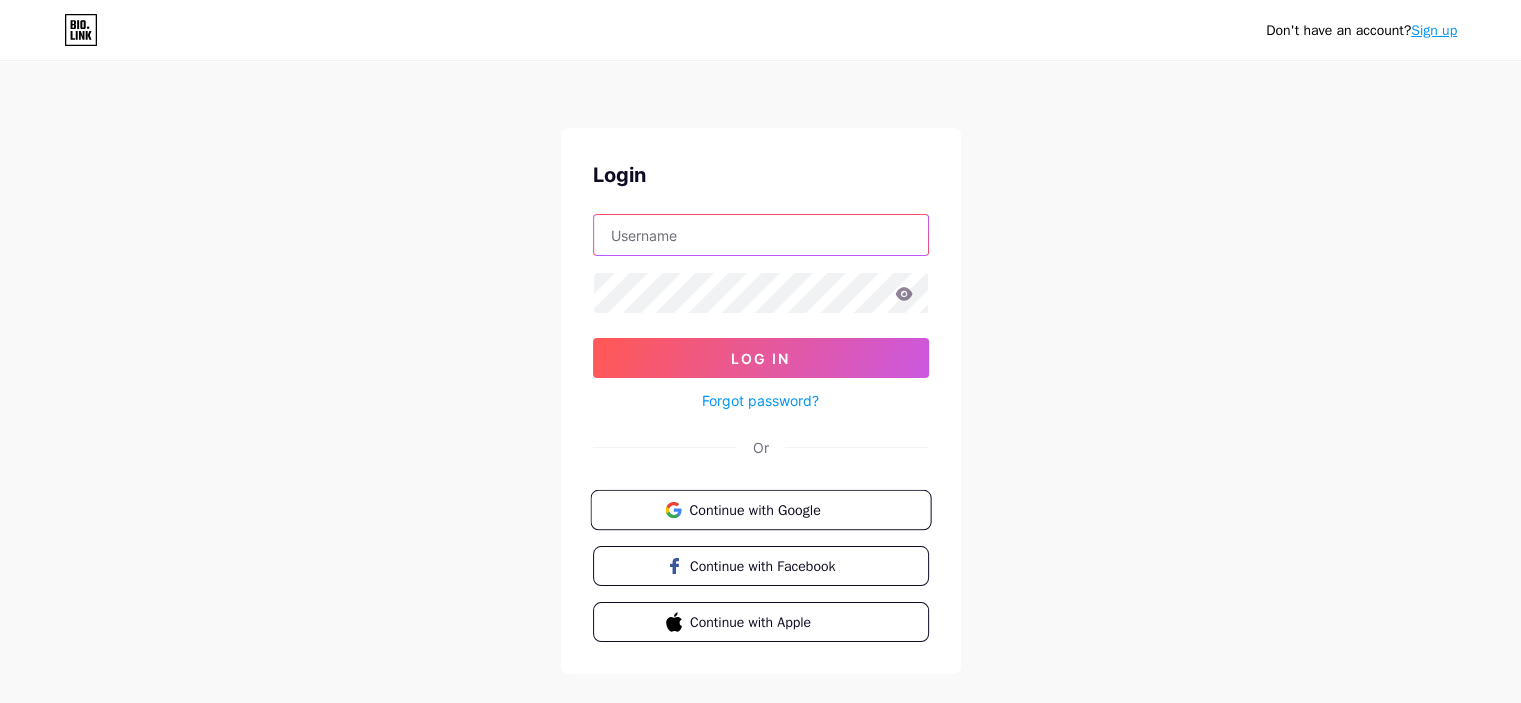 type on "tungle91139113@gmail.com" 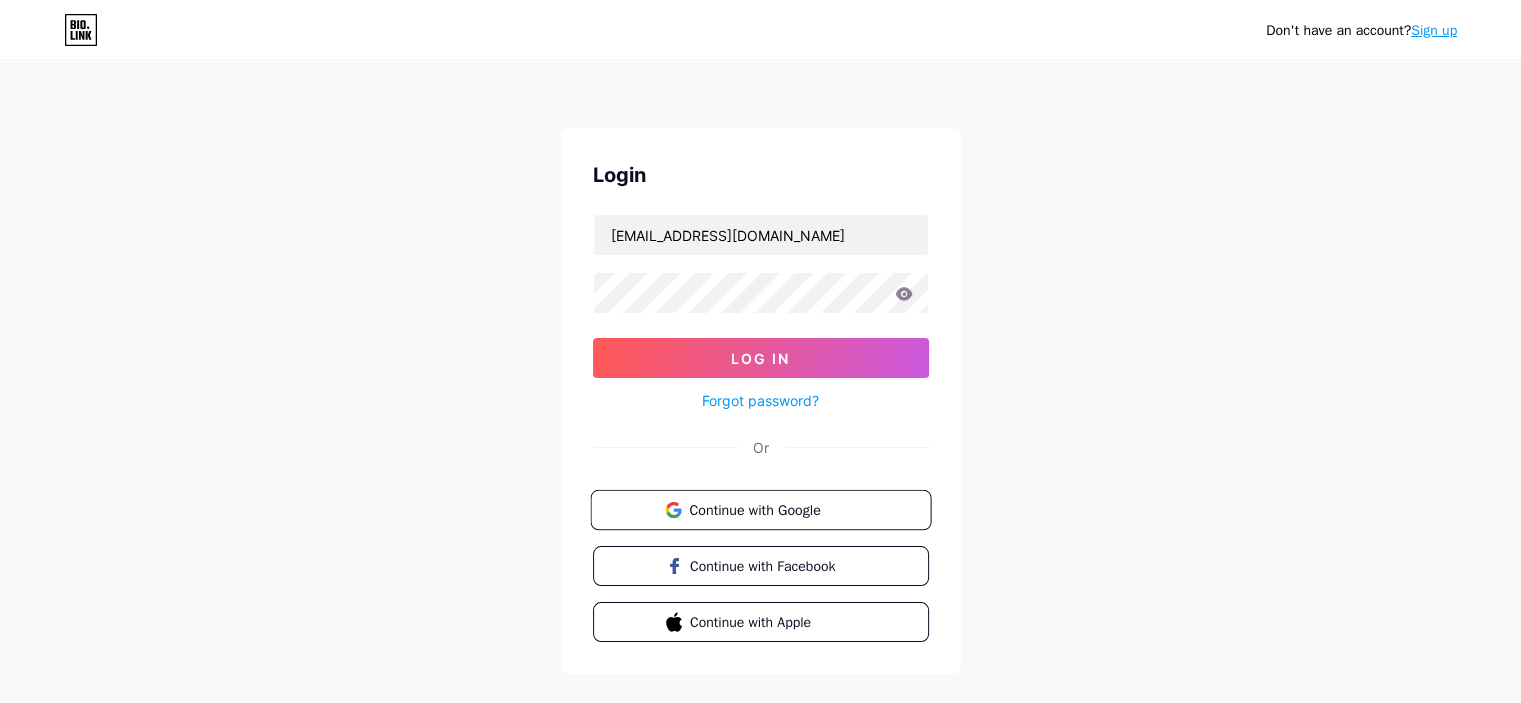 click on "Continue with Google" at bounding box center [760, 510] 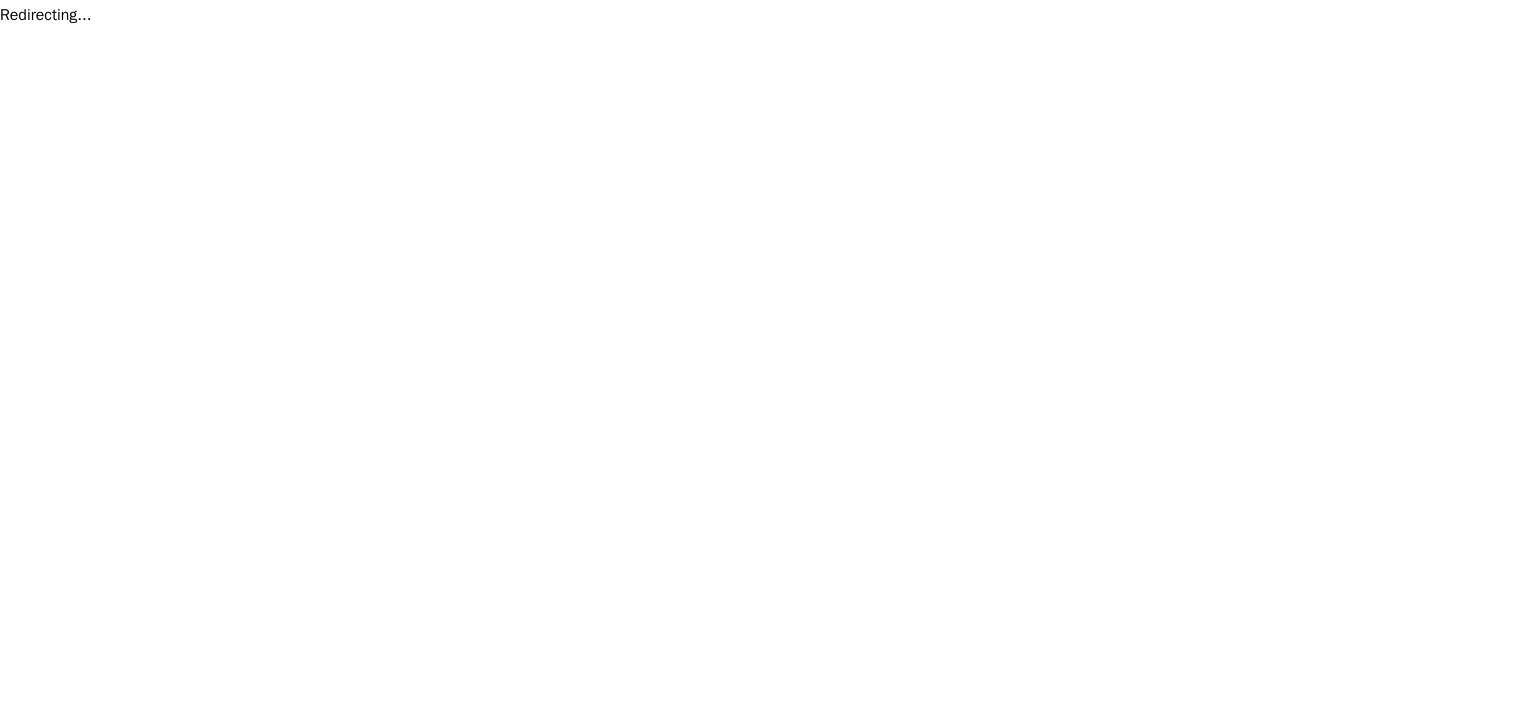 scroll, scrollTop: 0, scrollLeft: 0, axis: both 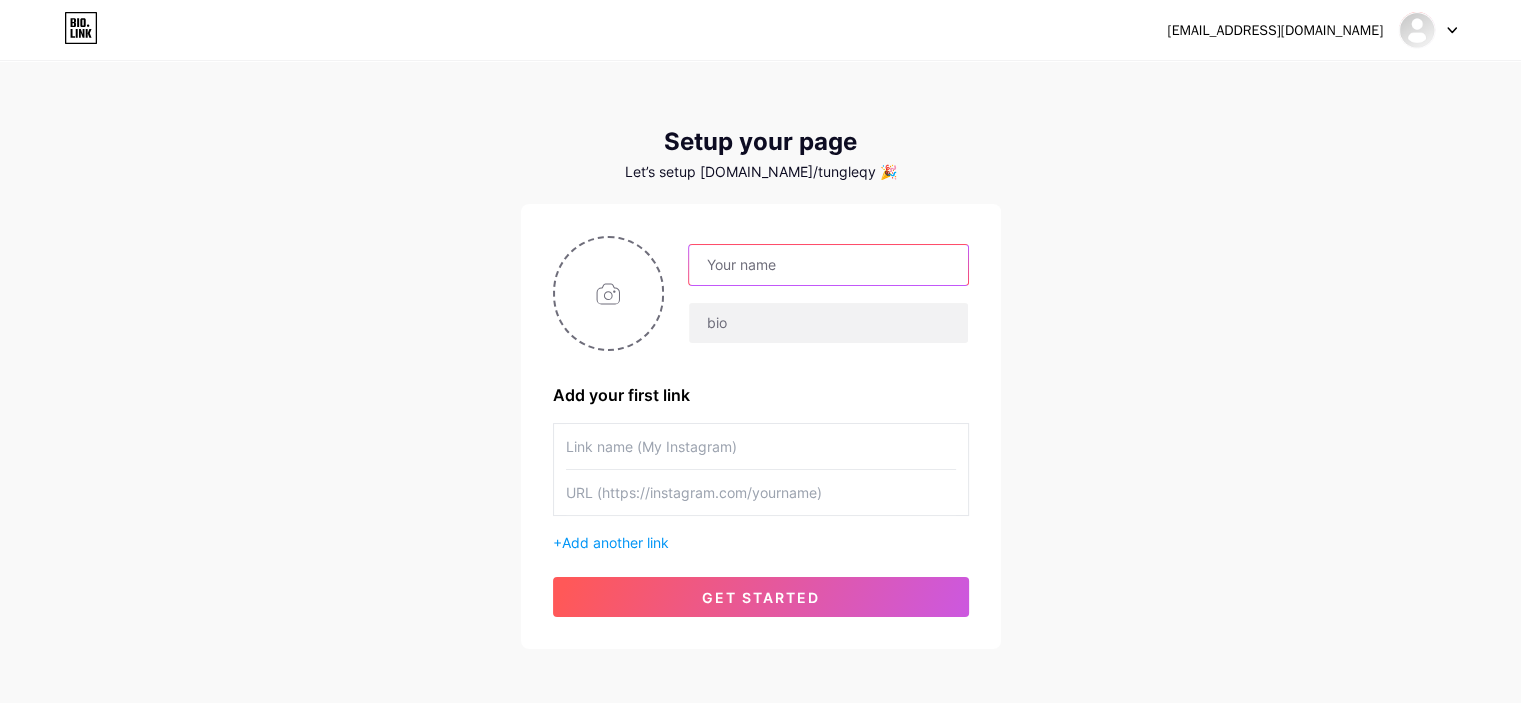 click at bounding box center [828, 265] 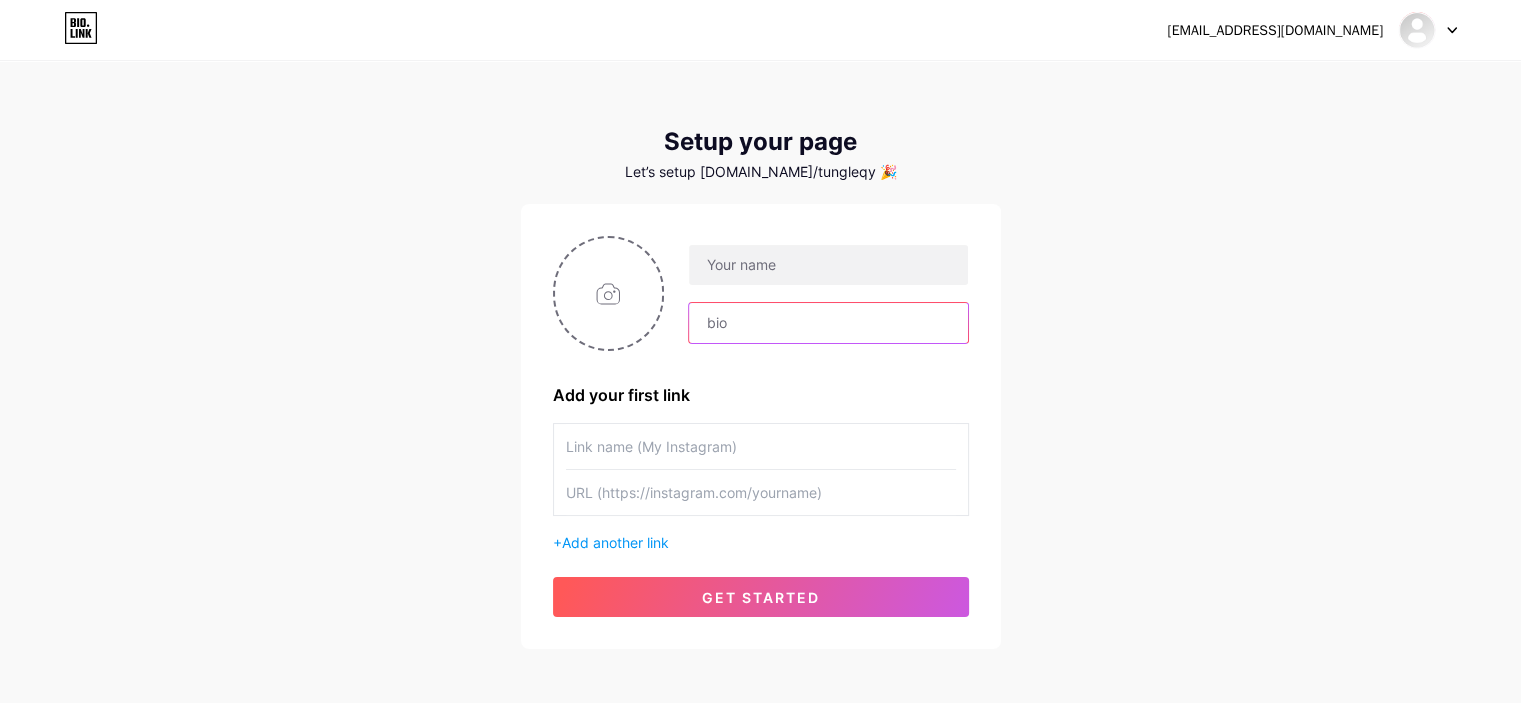 click at bounding box center [828, 323] 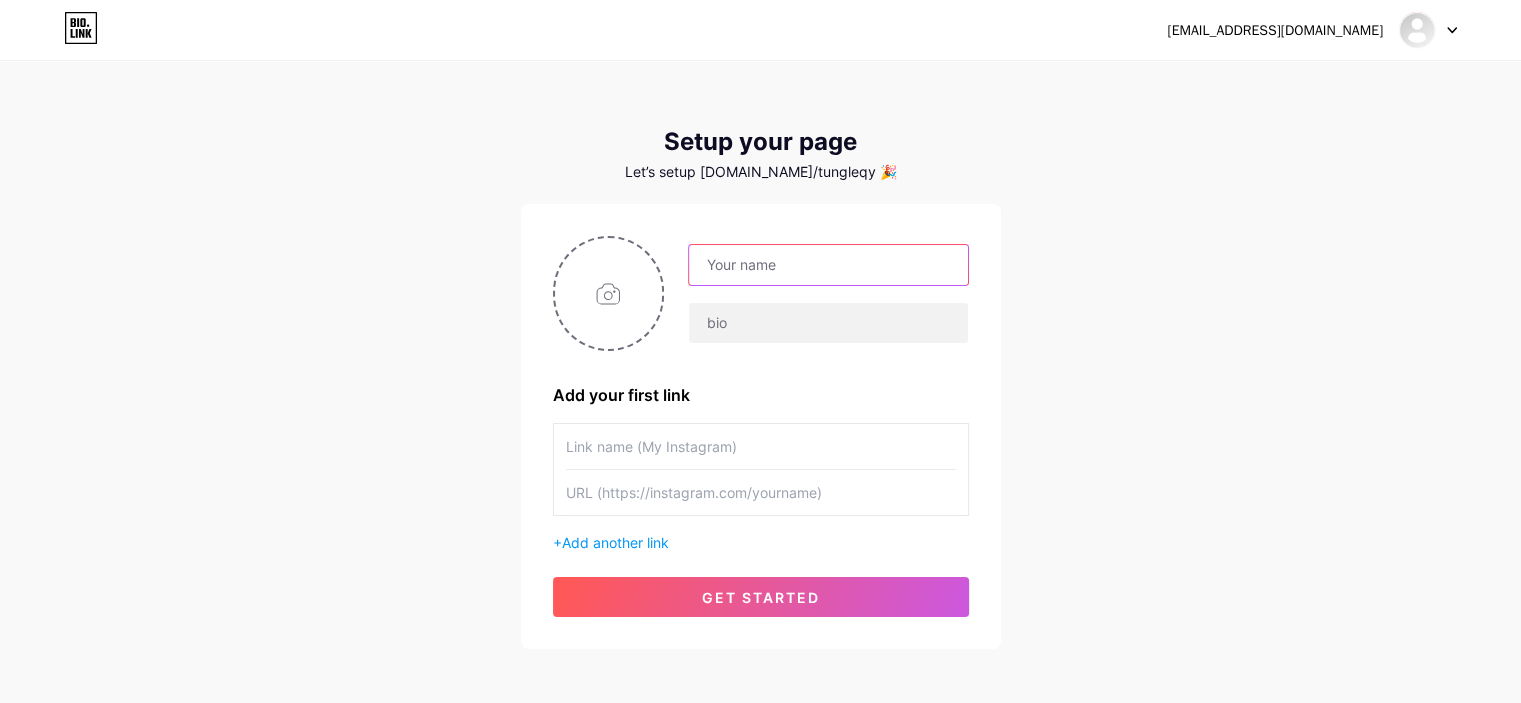 click at bounding box center (828, 265) 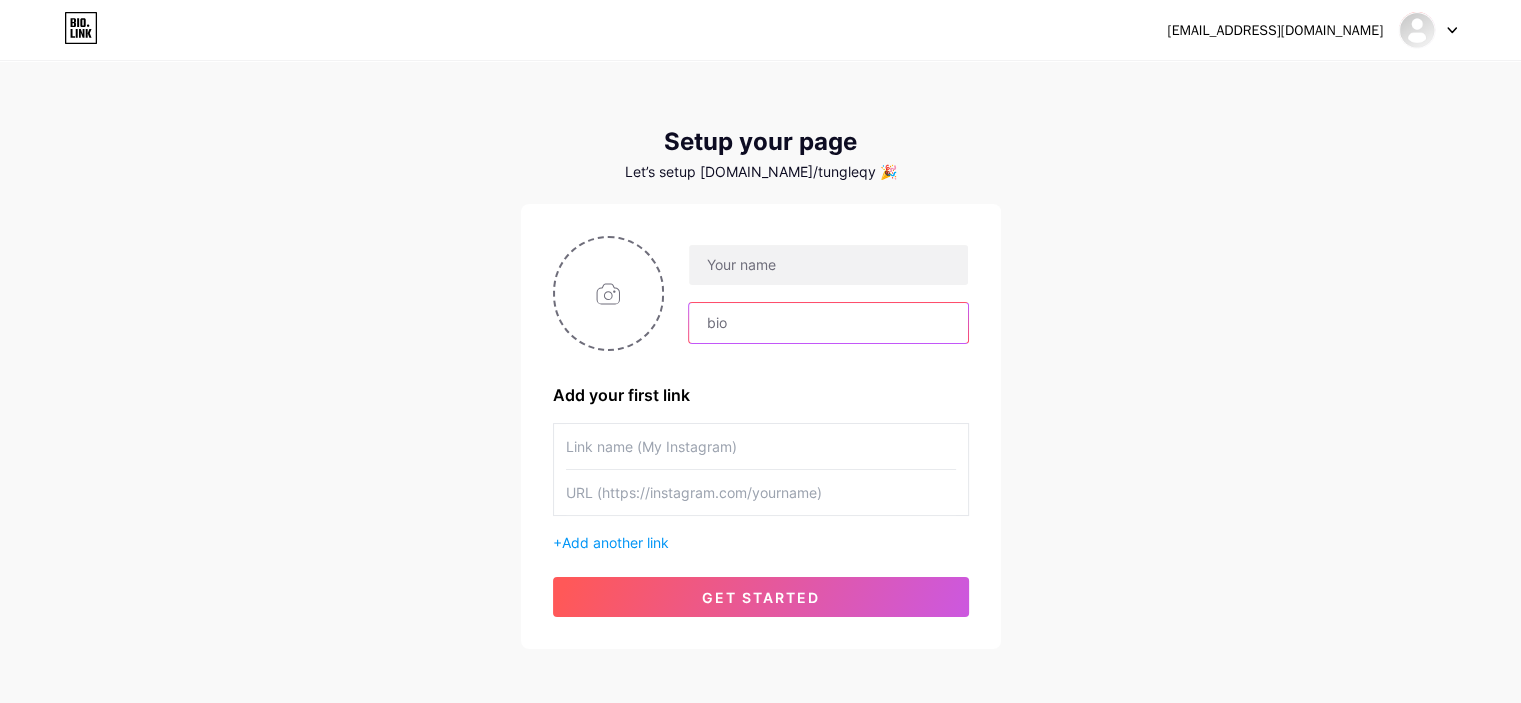 click at bounding box center (828, 323) 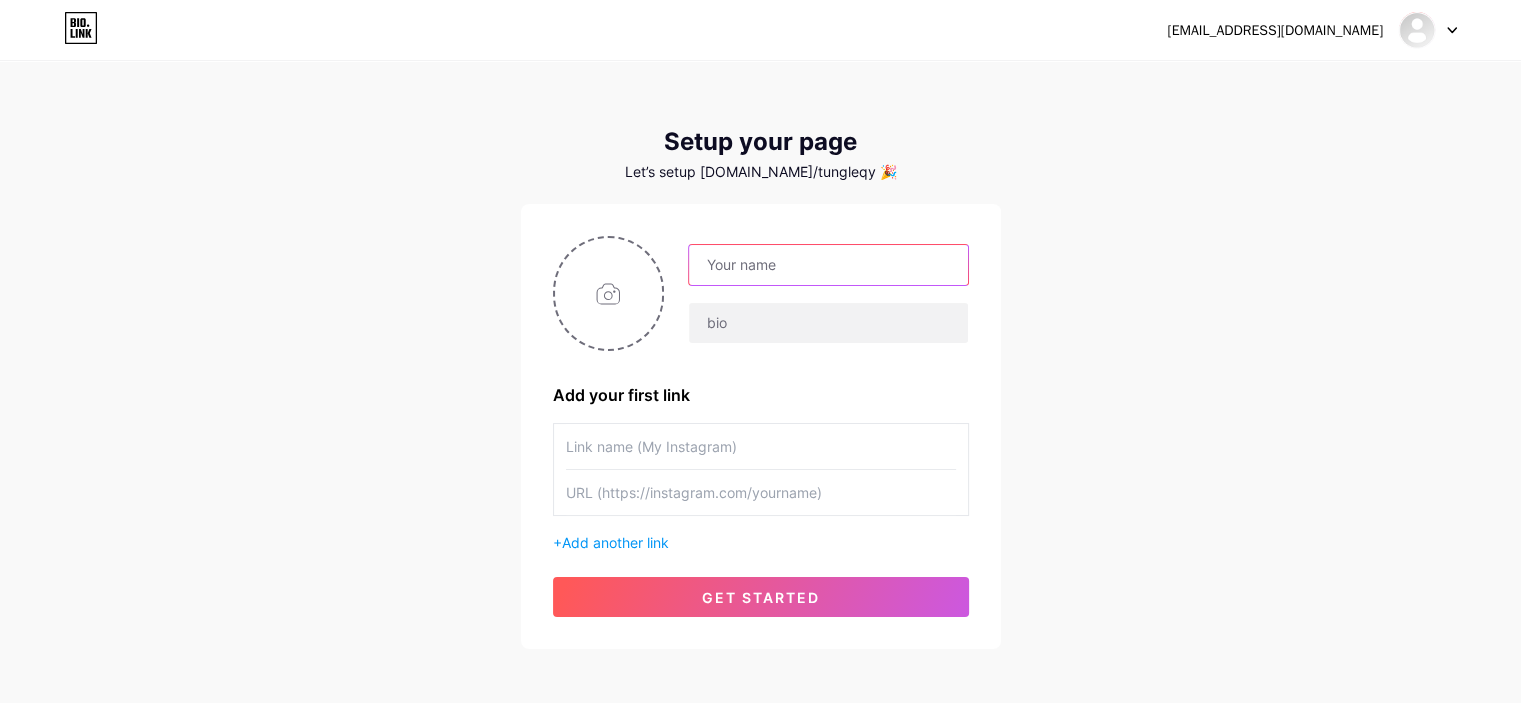 click at bounding box center [828, 265] 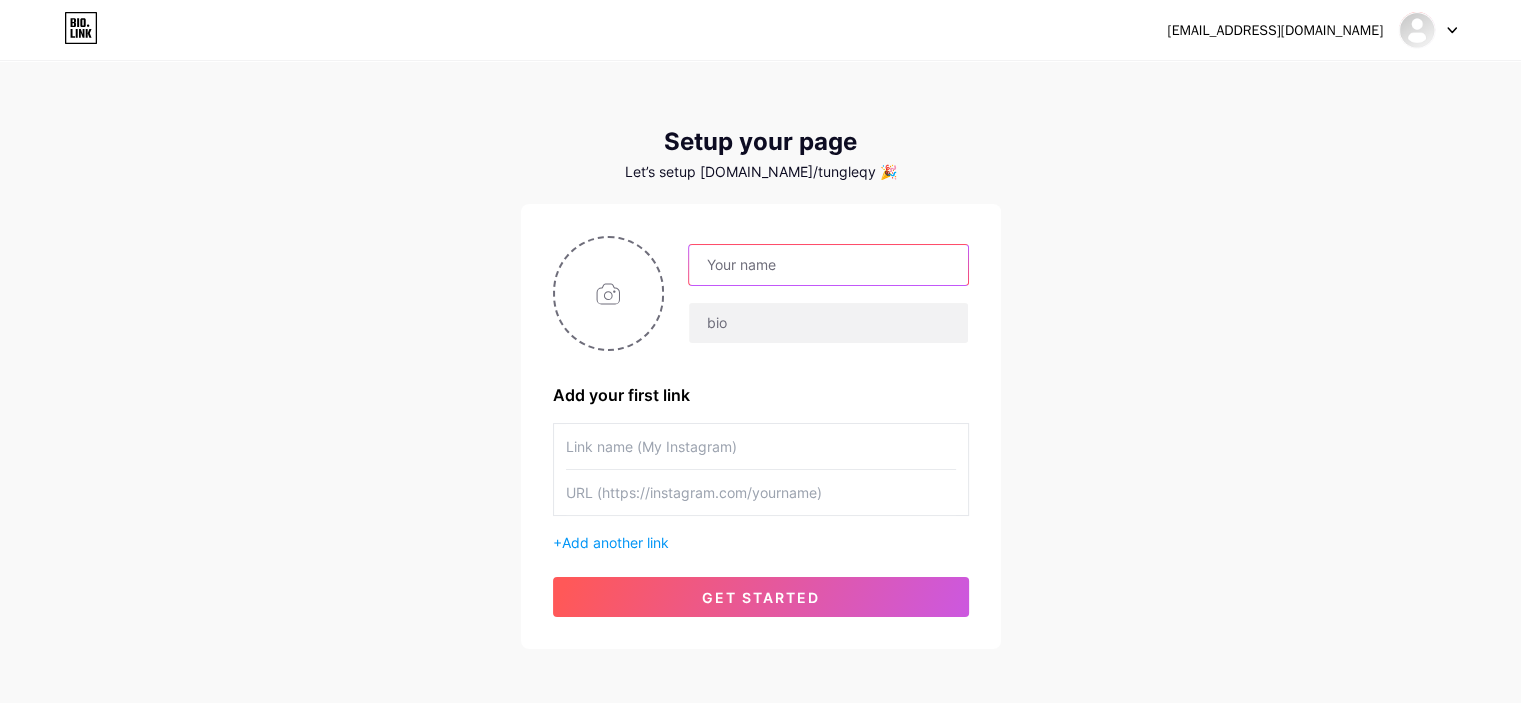 paste on "Hành Trình Làm Chủ A.I" 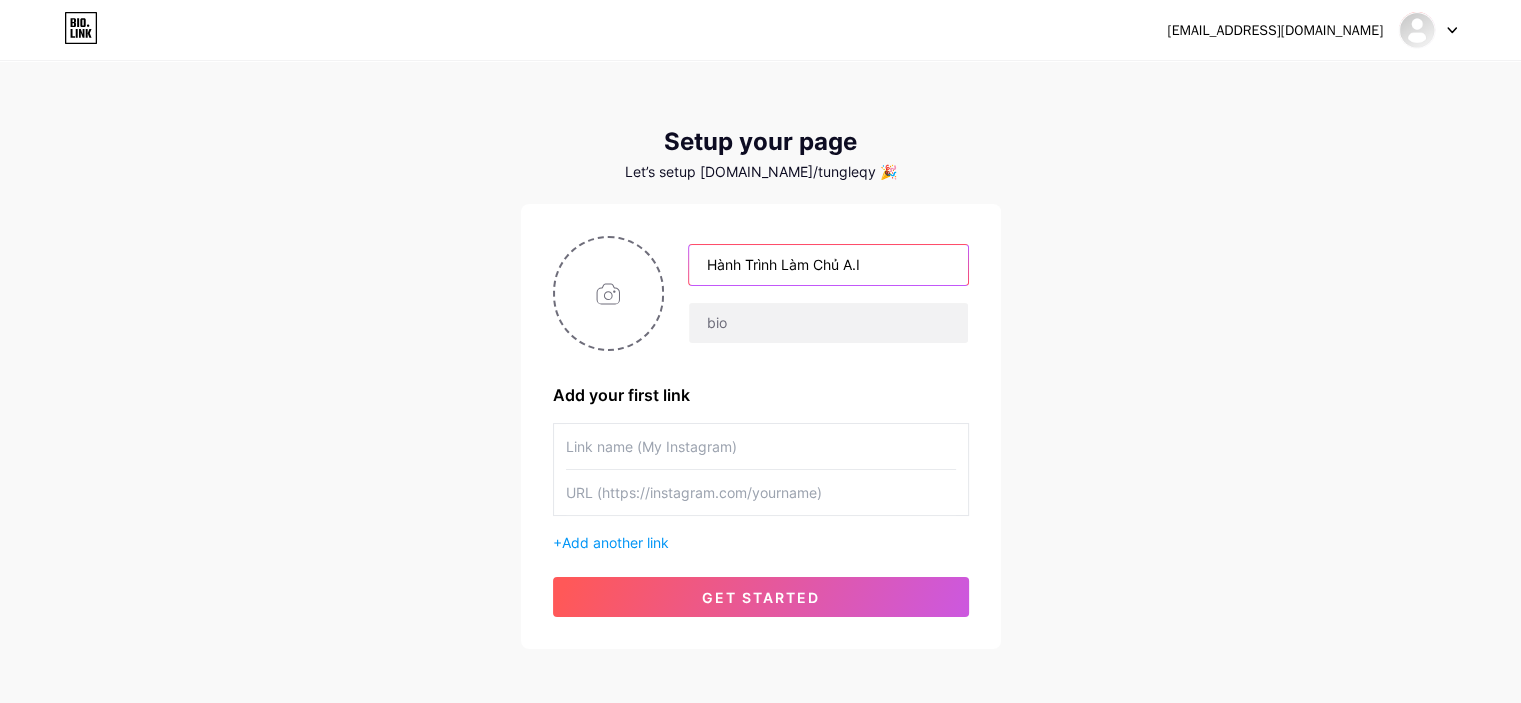 type on "Hành Trình Làm Chủ A.I" 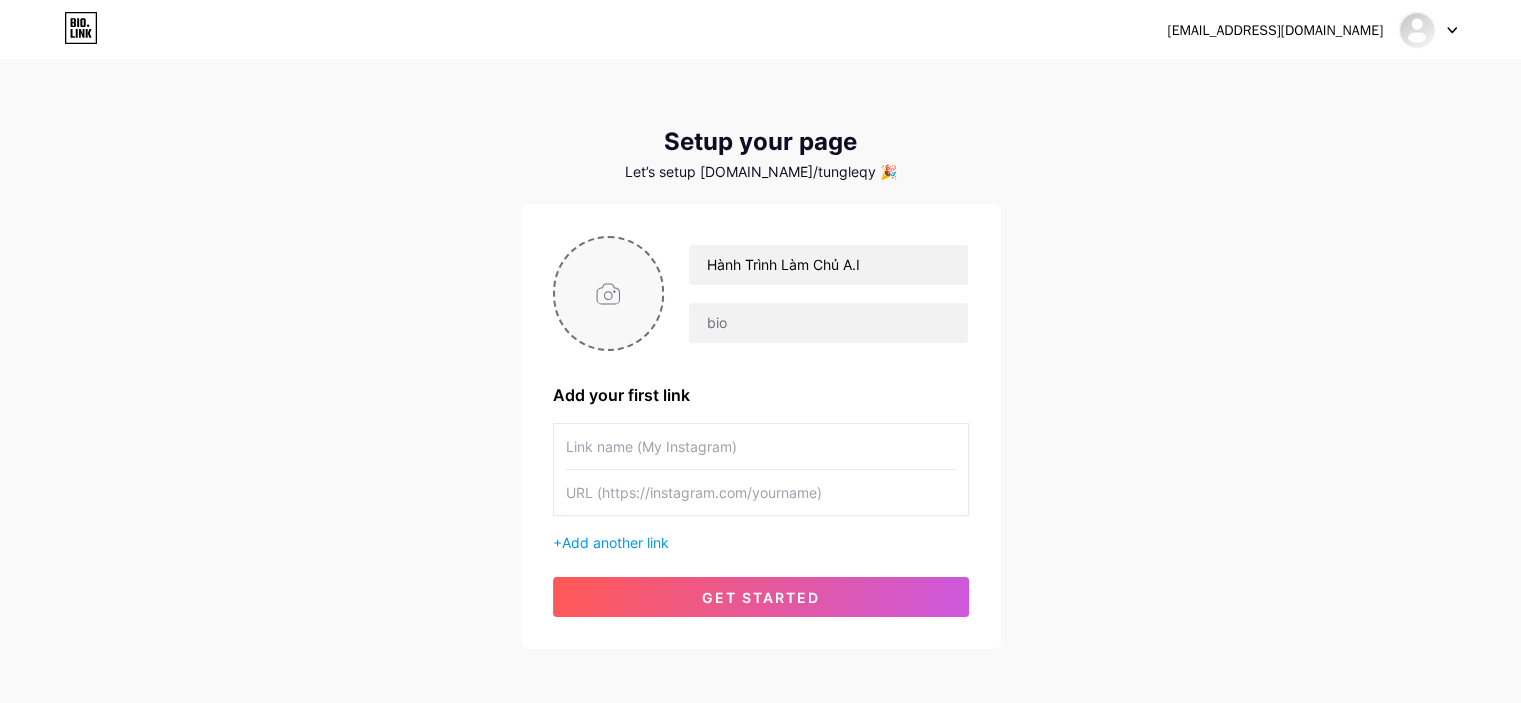 click at bounding box center [609, 293] 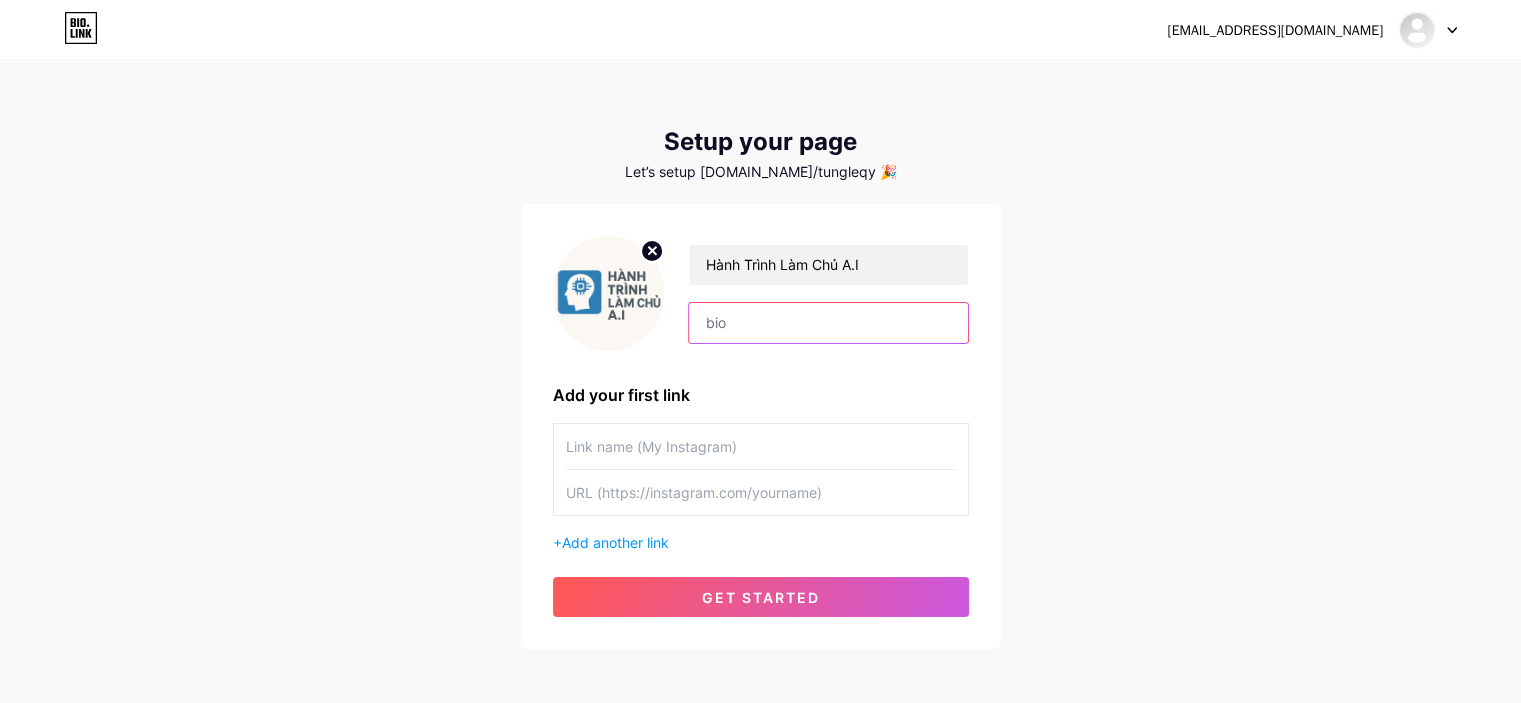 click at bounding box center [828, 323] 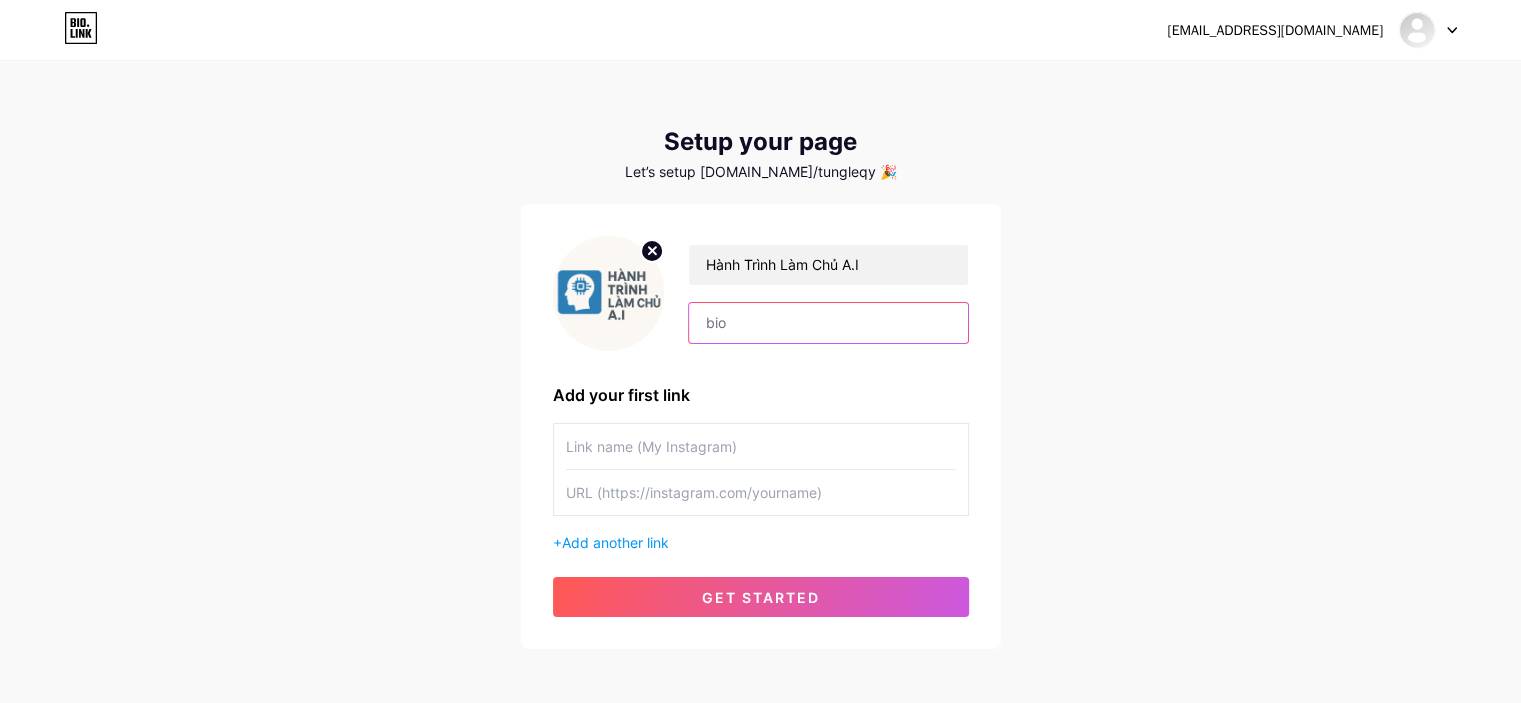 paste on "A.I không phải kẻ thù. Nó là trợ lý miễn phí 24/7, nếu bạn chịu học cách dùng nó. “A.I không cướp việc ai. Chỉ có người biết dùng A.I cướp việc người không biết mà thôi.”" 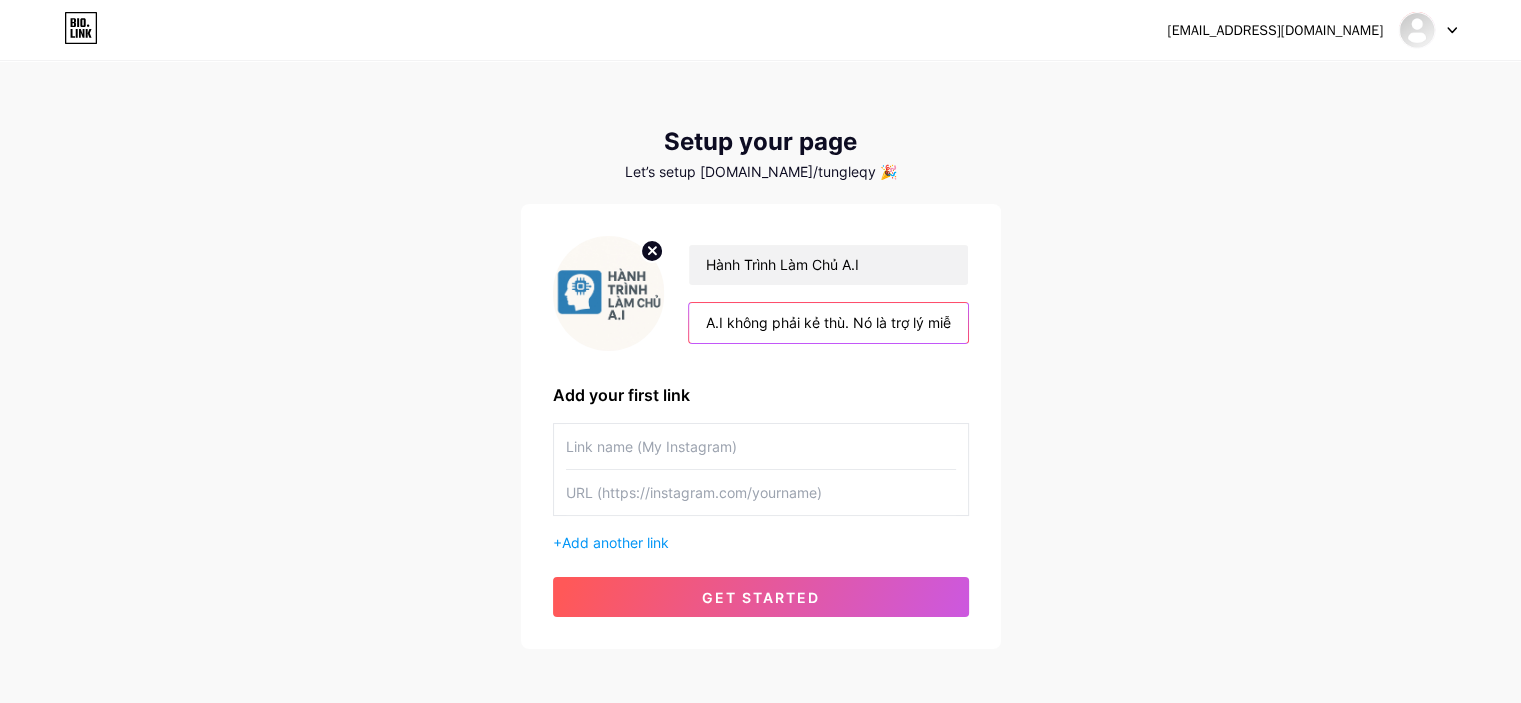 scroll, scrollTop: 0, scrollLeft: 860, axis: horizontal 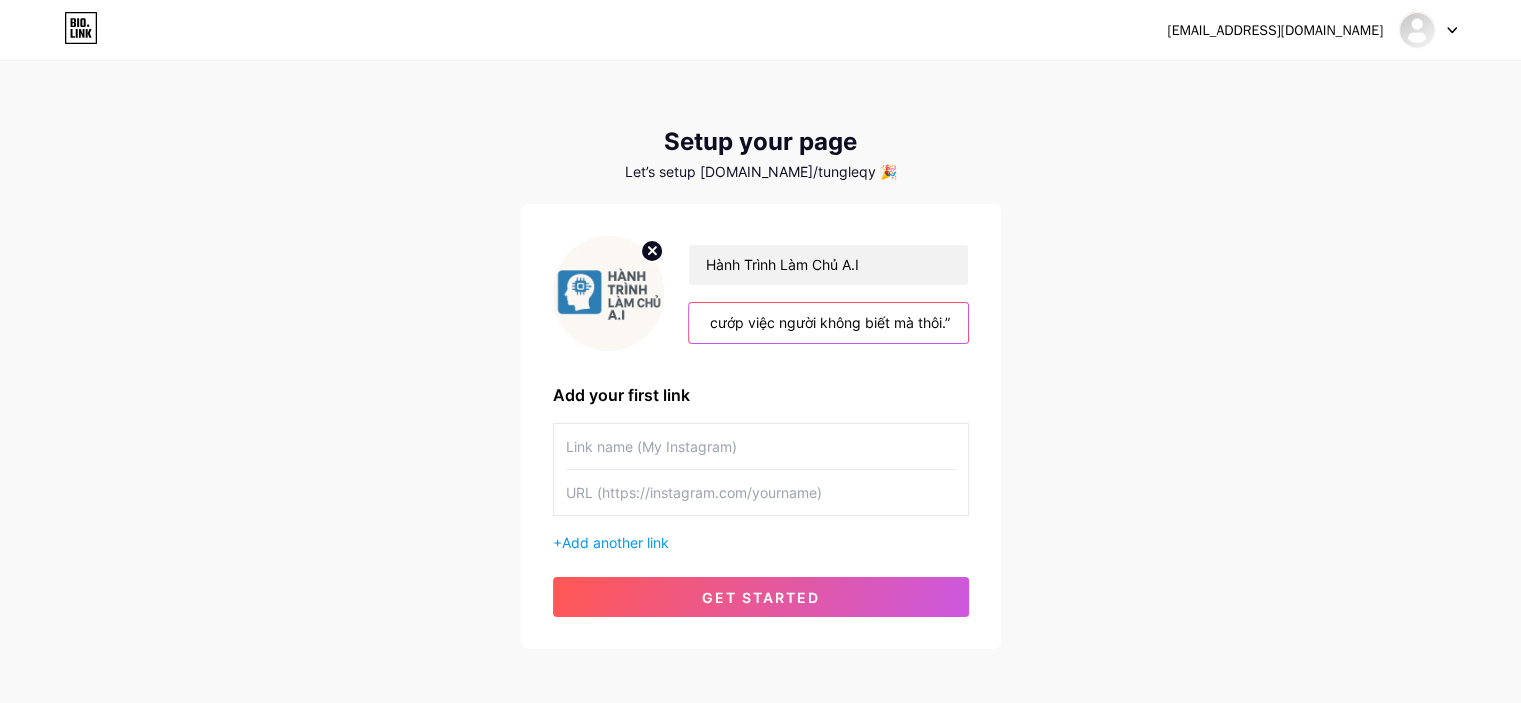 type on "A.I không phải kẻ thù. Nó là trợ lý miễn phí 24/7, nếu bạn chịu học cách dùng nó. “A.I không cướp việc ai. Chỉ có người biết dùng A.I cướp việc người không biết mà thôi.”" 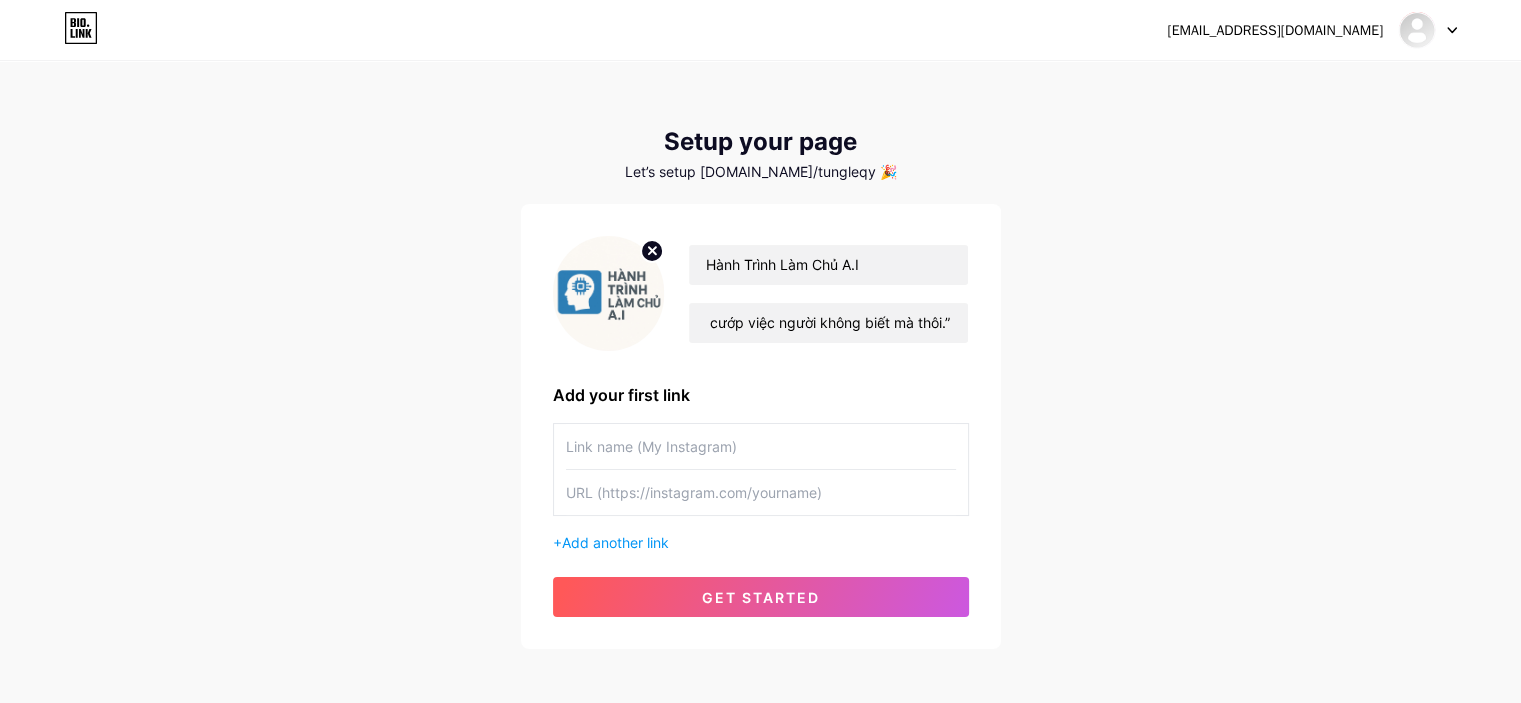 scroll, scrollTop: 0, scrollLeft: 0, axis: both 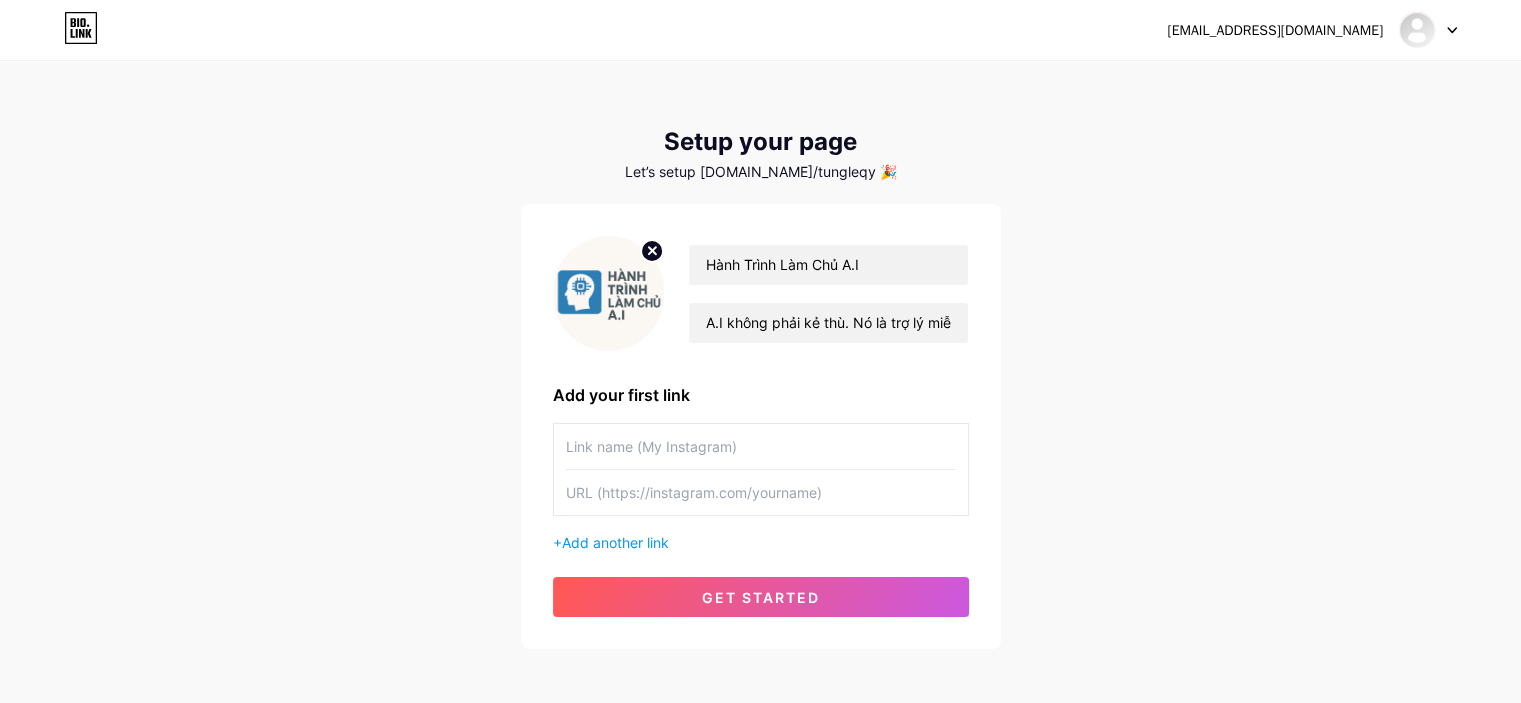 click at bounding box center (761, 446) 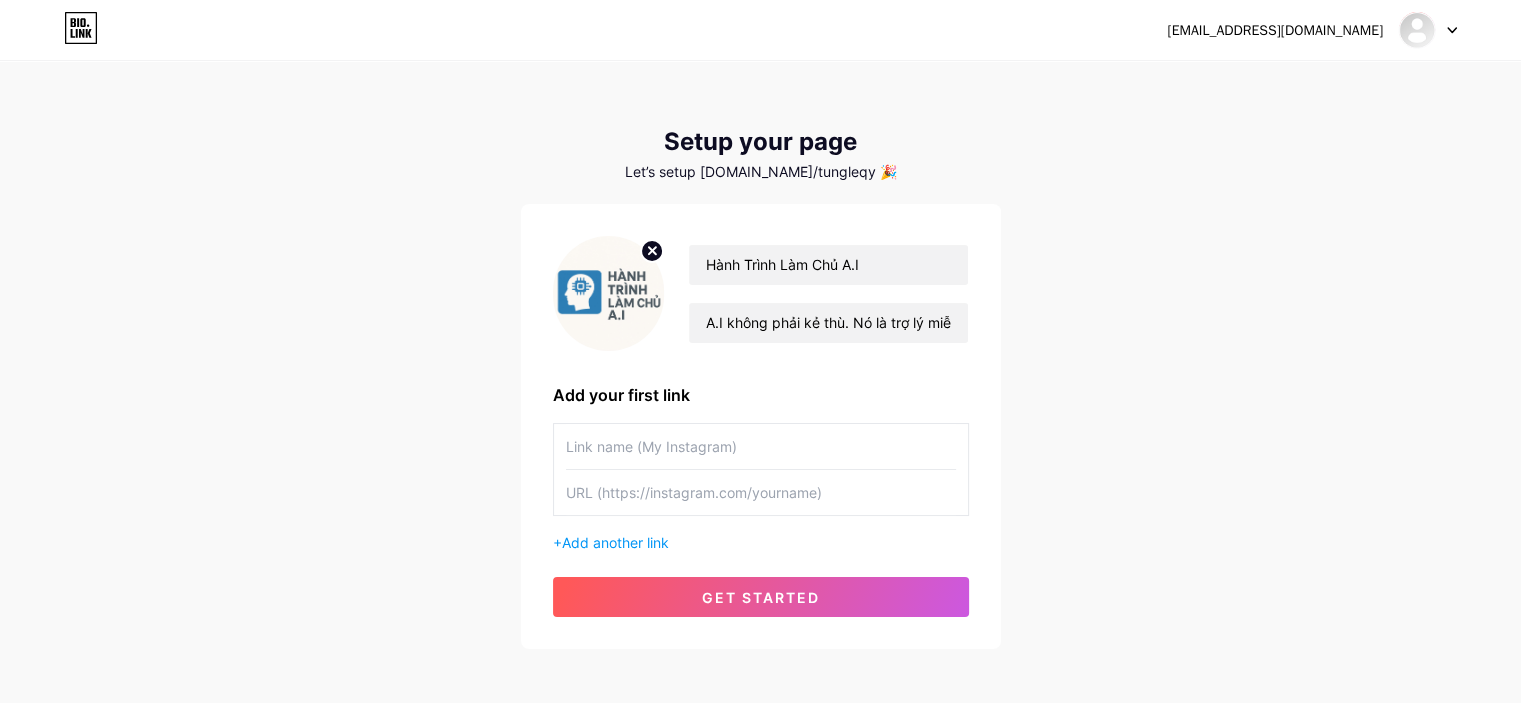 type on "(" 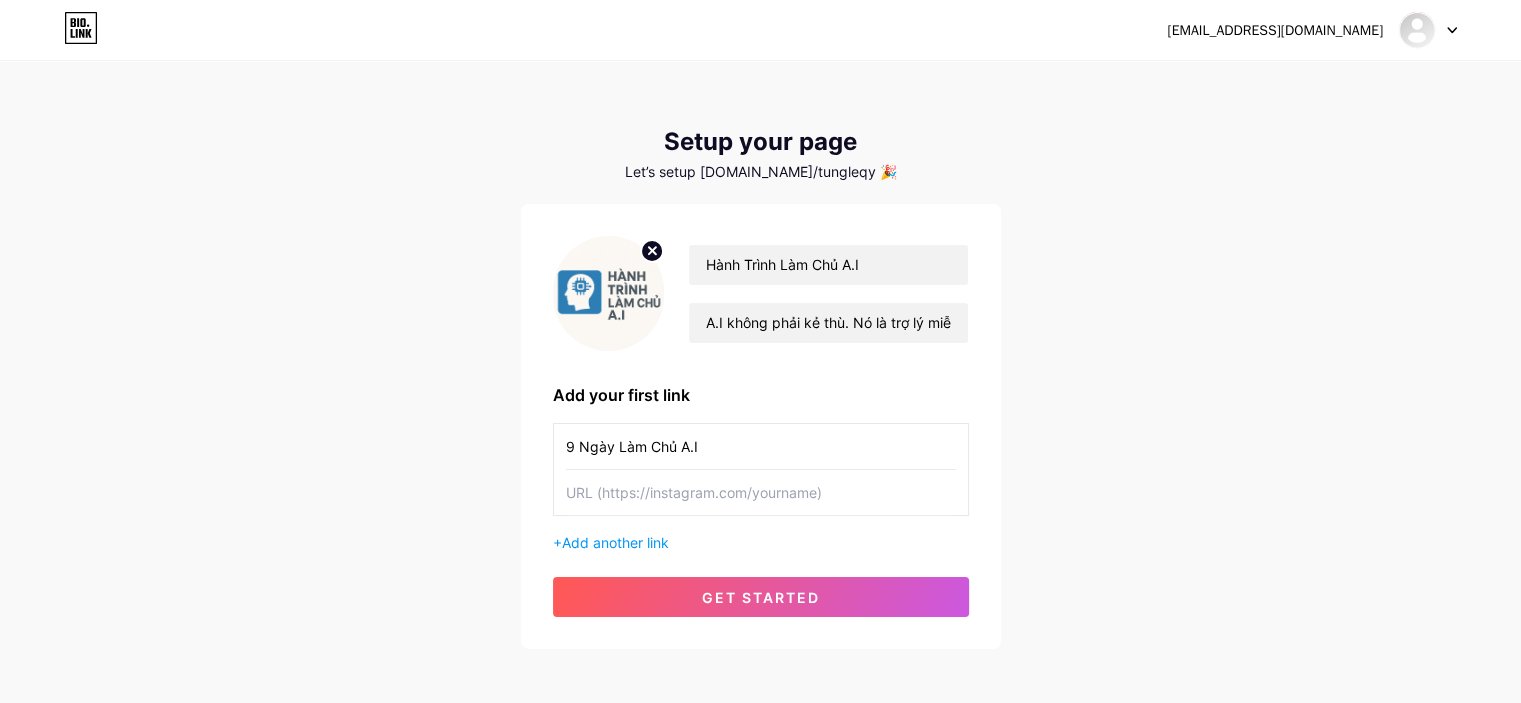 click at bounding box center [761, 492] 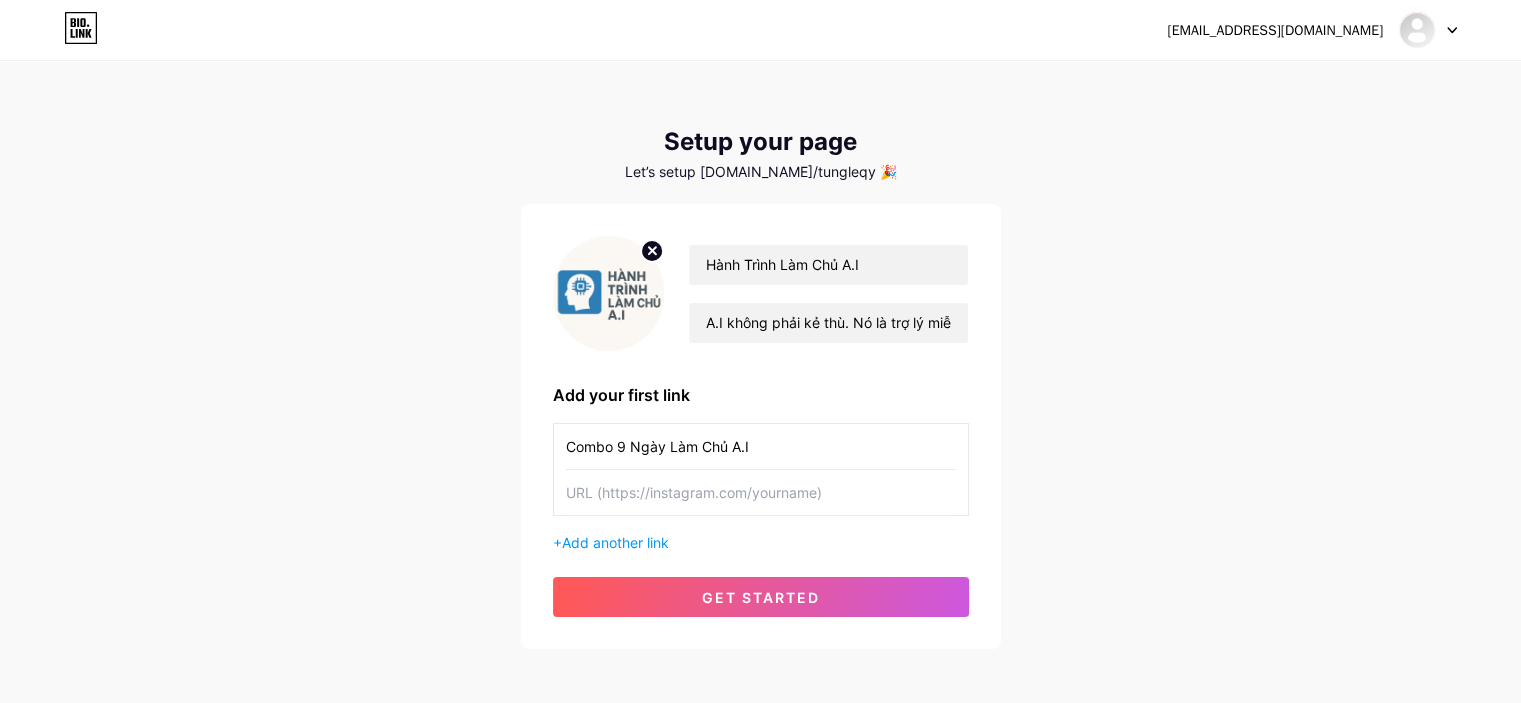 type on "Combo 9 Ngày Làm Chủ A.I" 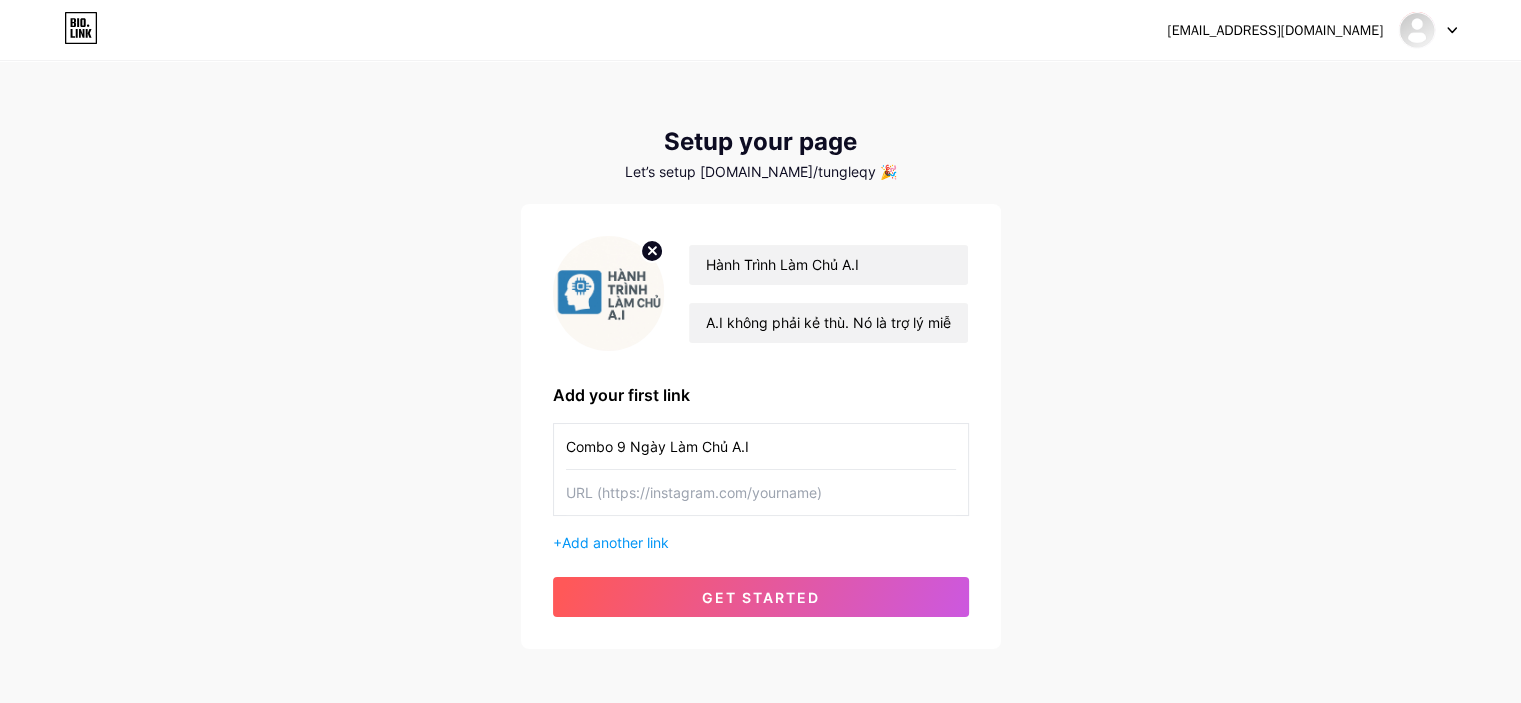 click at bounding box center (761, 492) 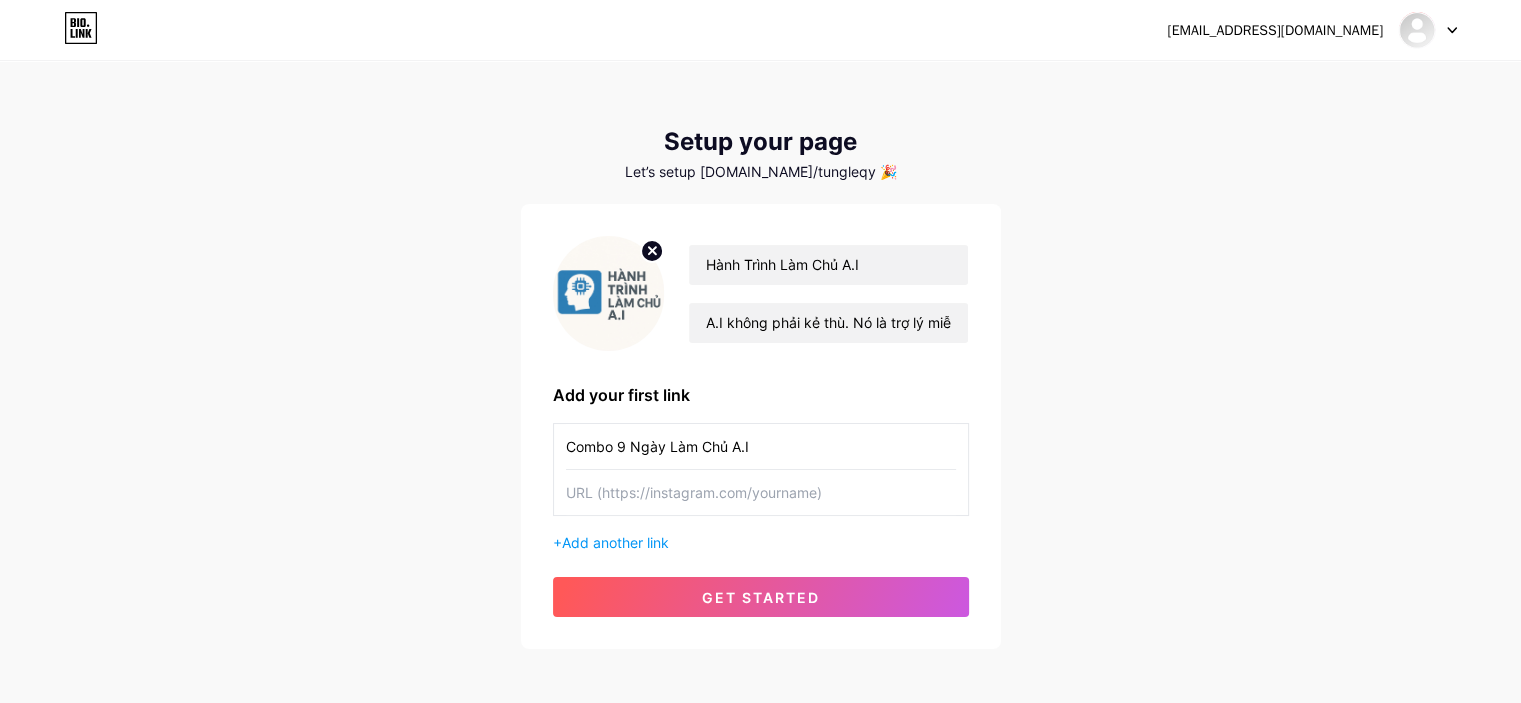 paste on "[URL][DOMAIN_NAME]" 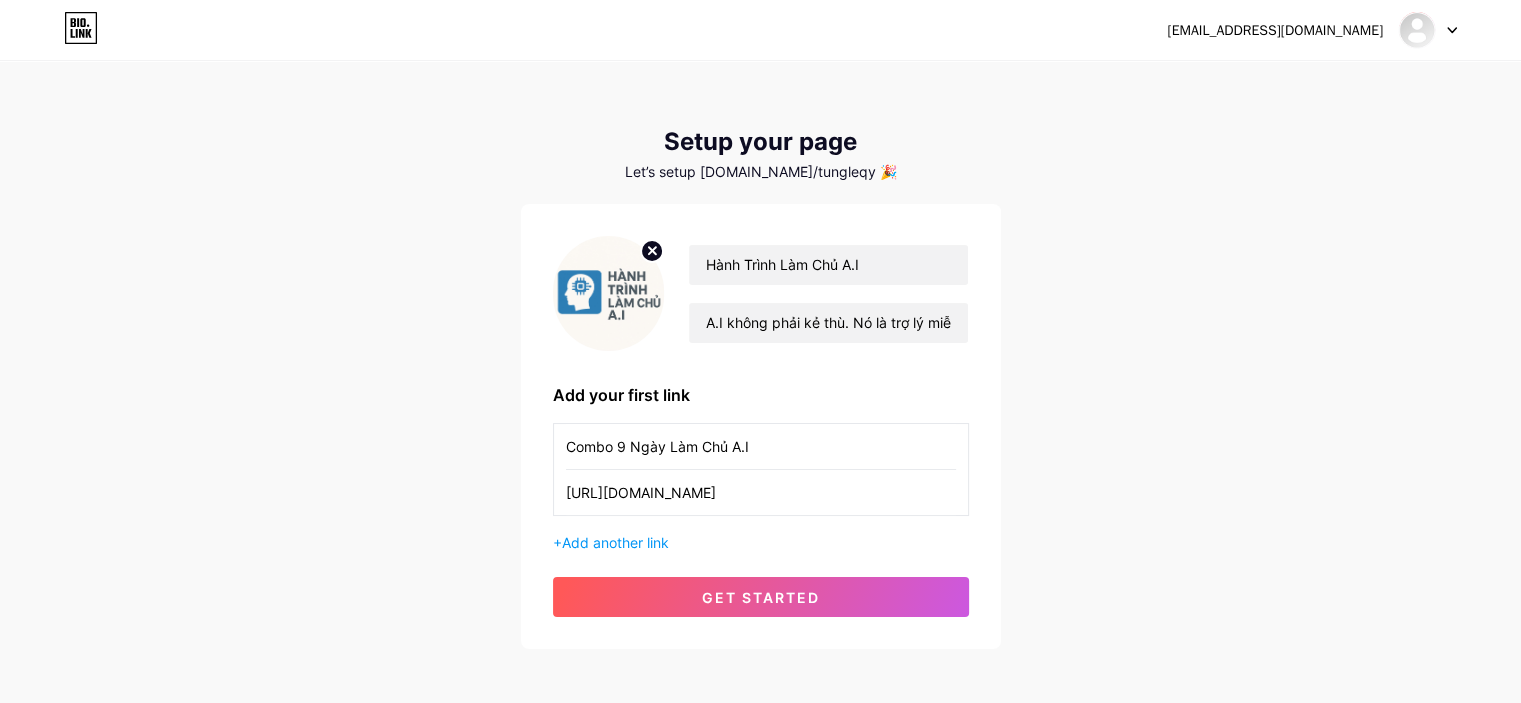 scroll, scrollTop: 0, scrollLeft: 114, axis: horizontal 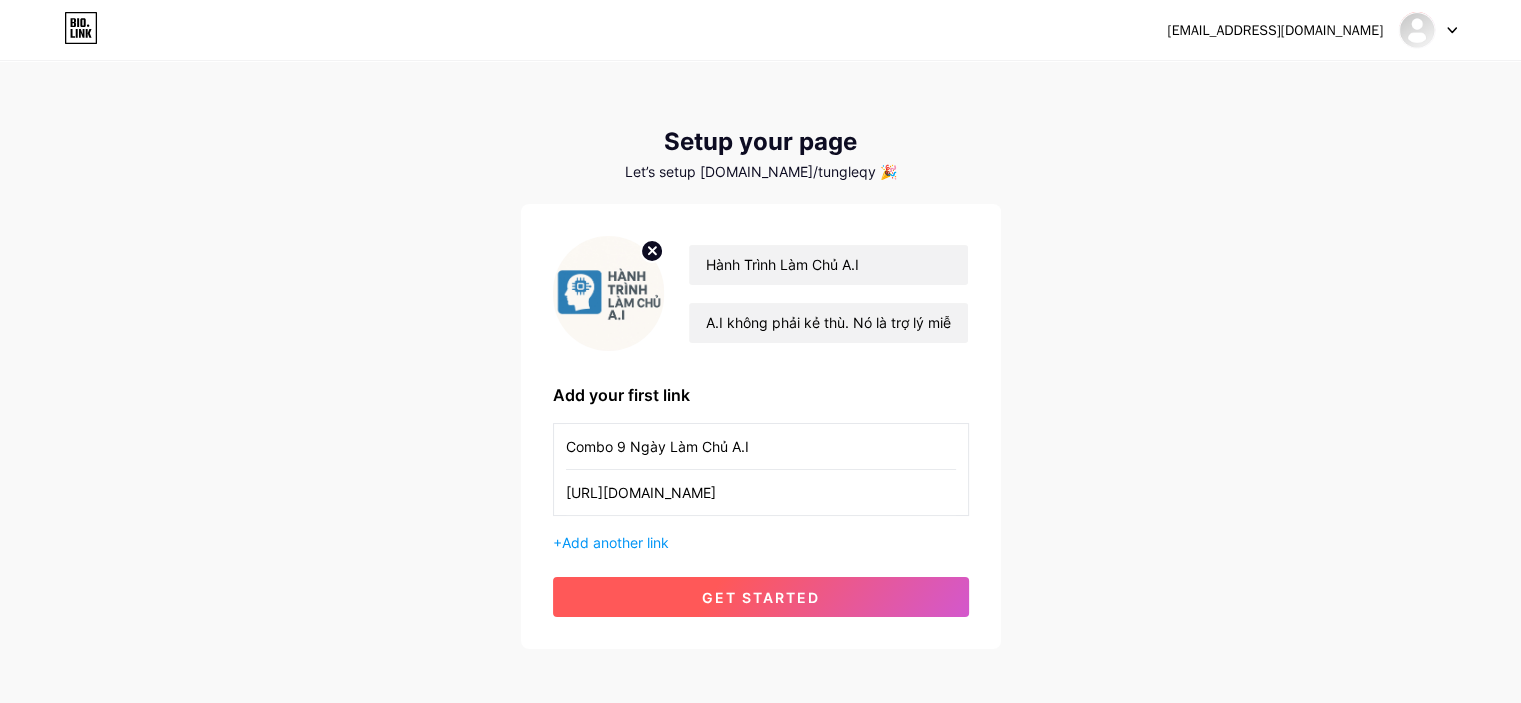type on "[URL][DOMAIN_NAME]" 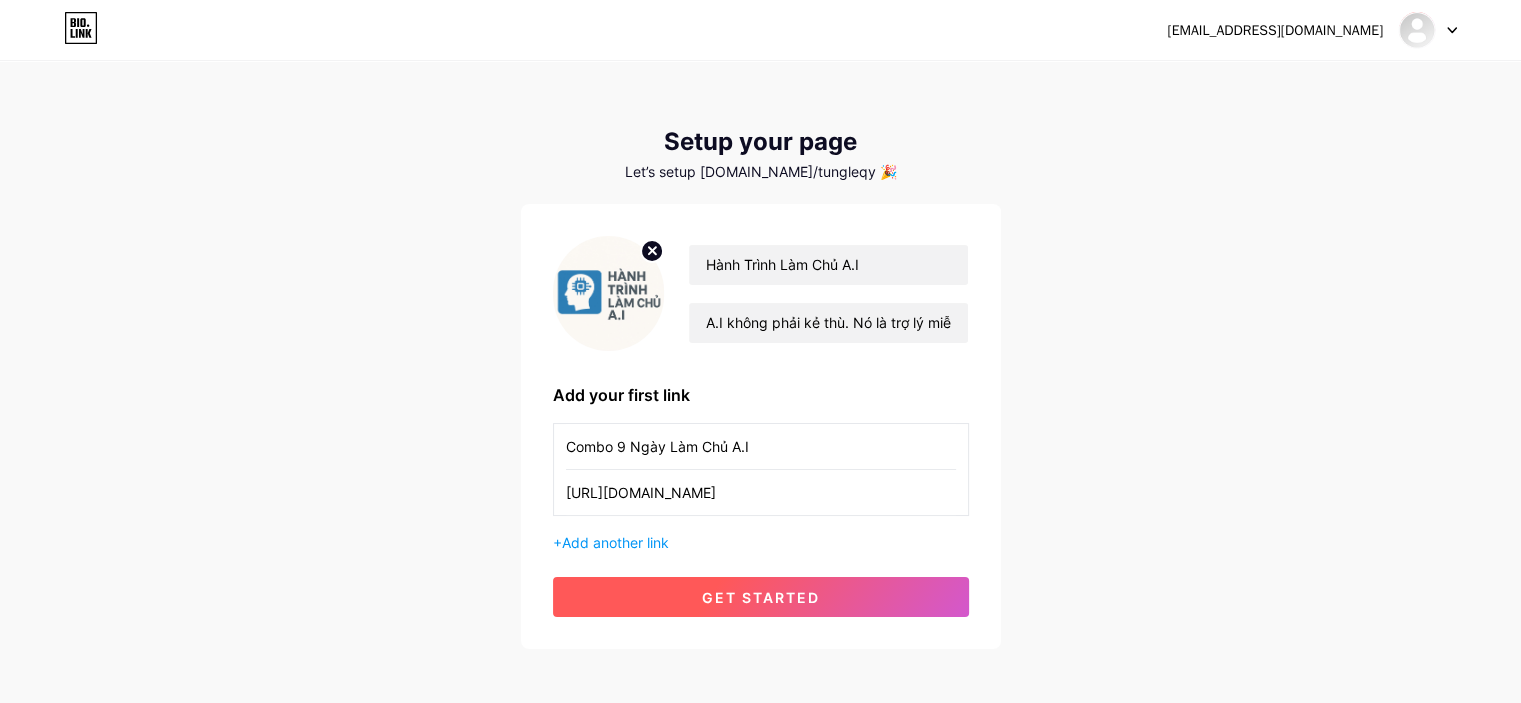scroll, scrollTop: 0, scrollLeft: 0, axis: both 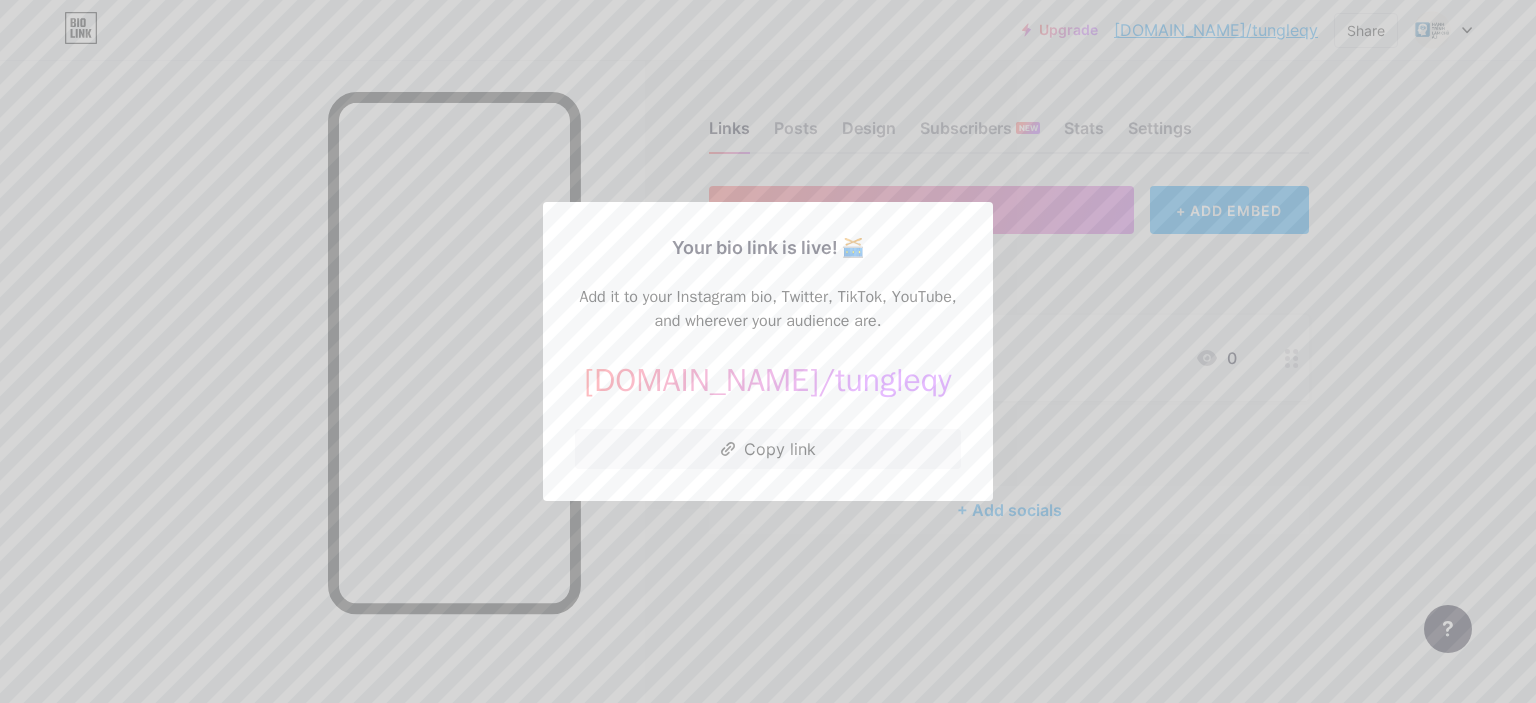 click at bounding box center (768, 351) 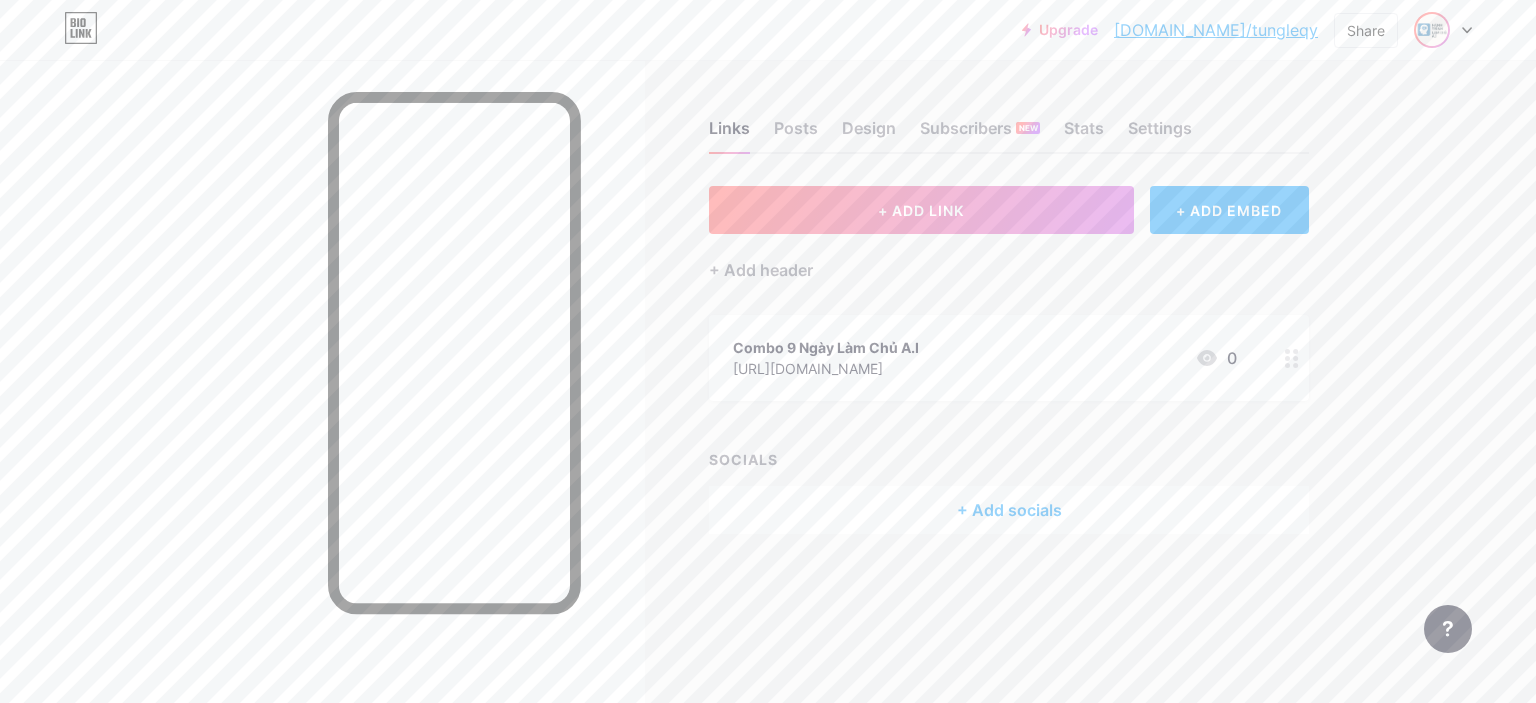 click at bounding box center (1432, 30) 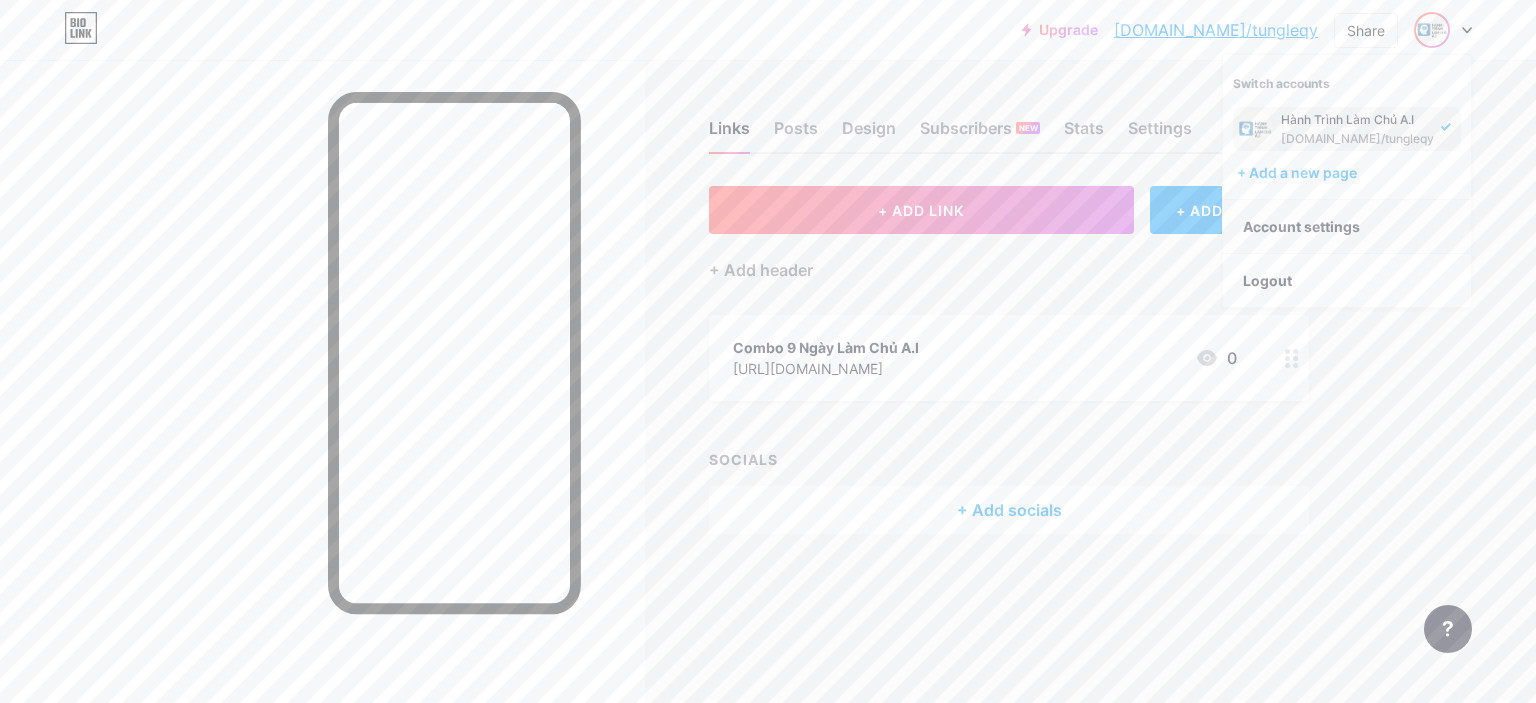 click on "Account settings" at bounding box center (1347, 227) 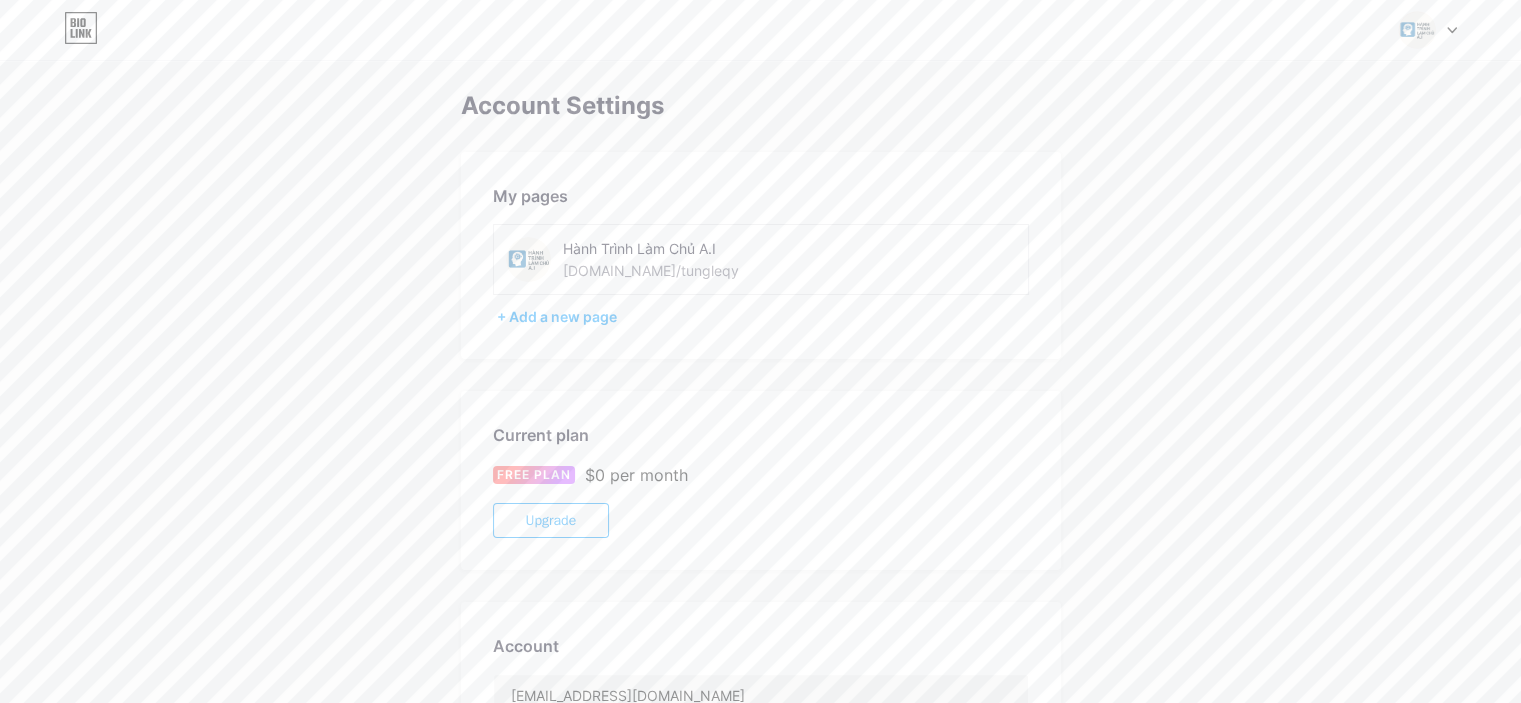 click on "Hành Trình Làm Chủ A.I   bio.link/tungleqy" at bounding box center (704, 259) 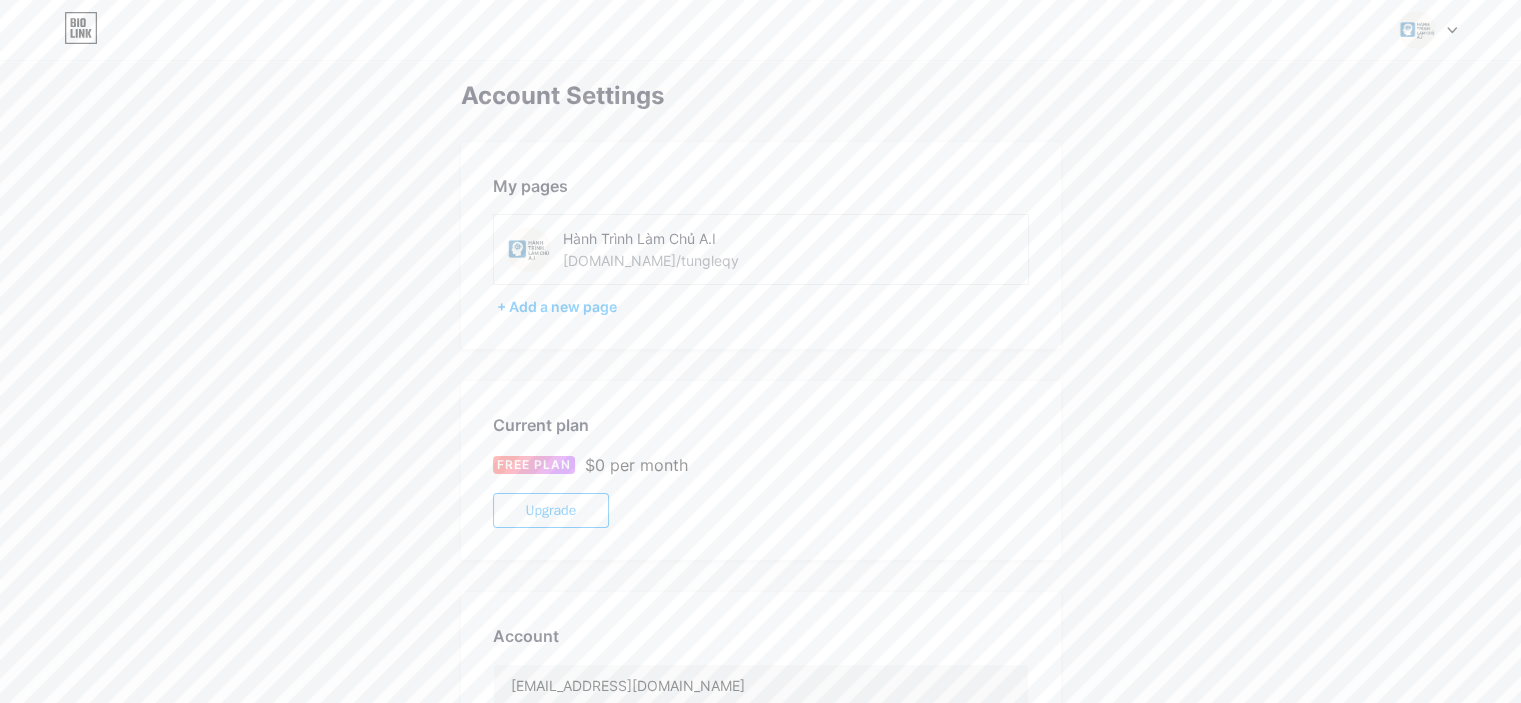scroll, scrollTop: 0, scrollLeft: 0, axis: both 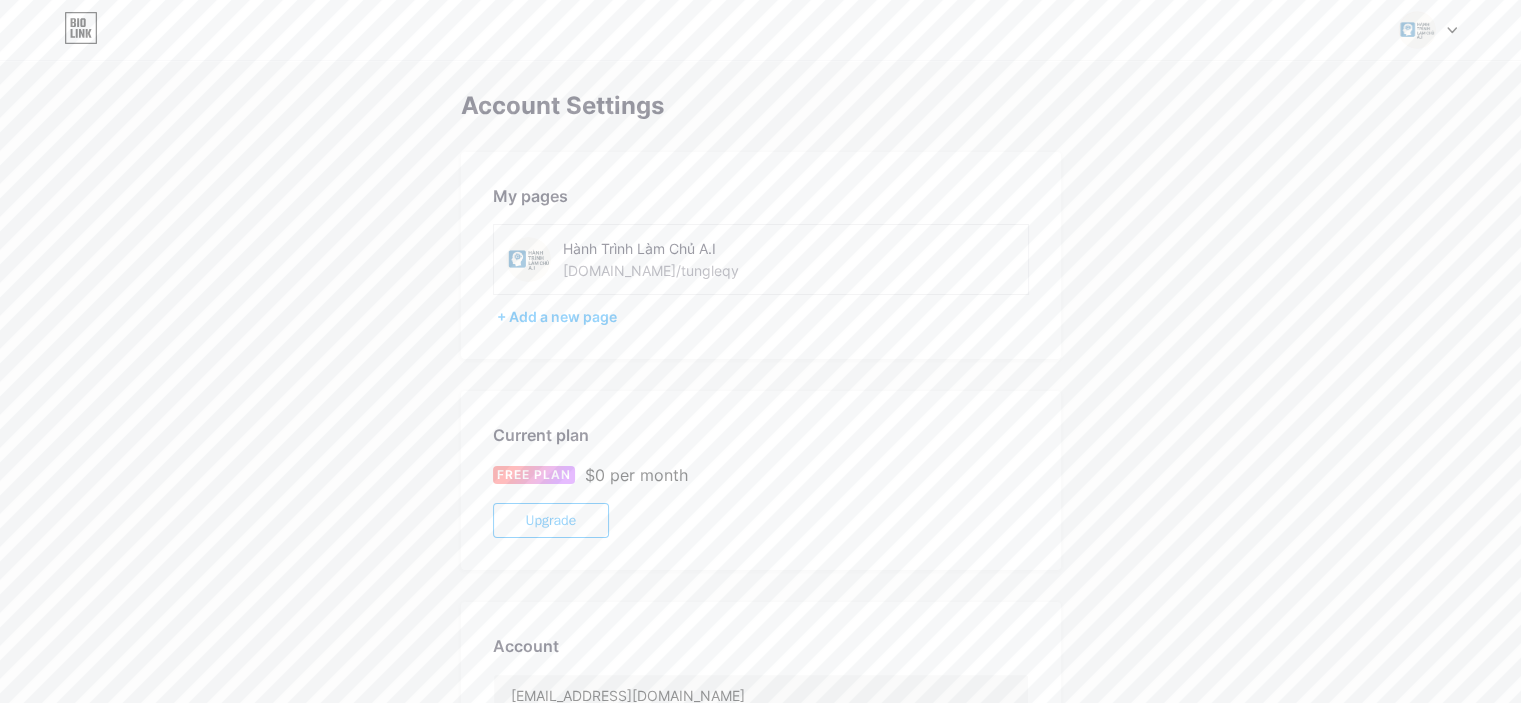 click at bounding box center (1417, 30) 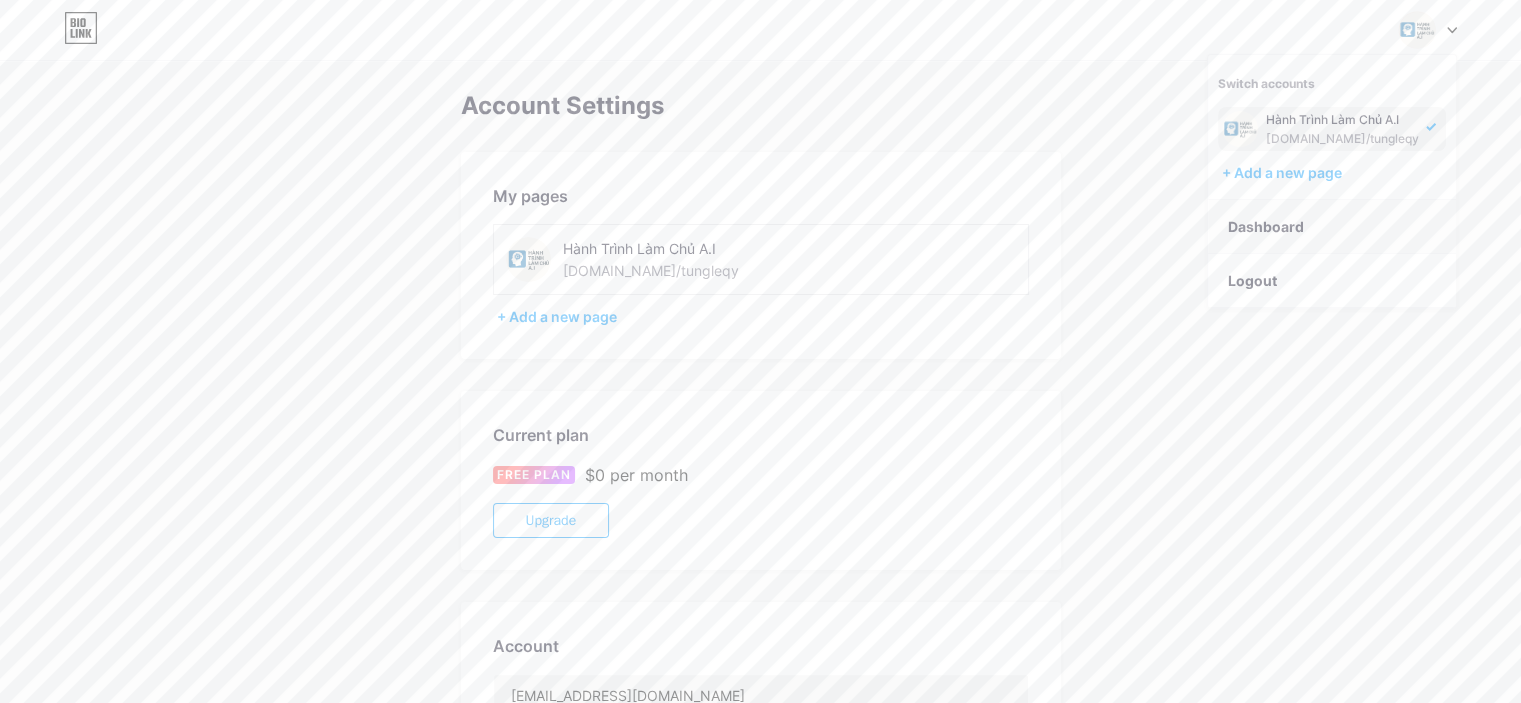 click on "Dashboard" at bounding box center [1332, 227] 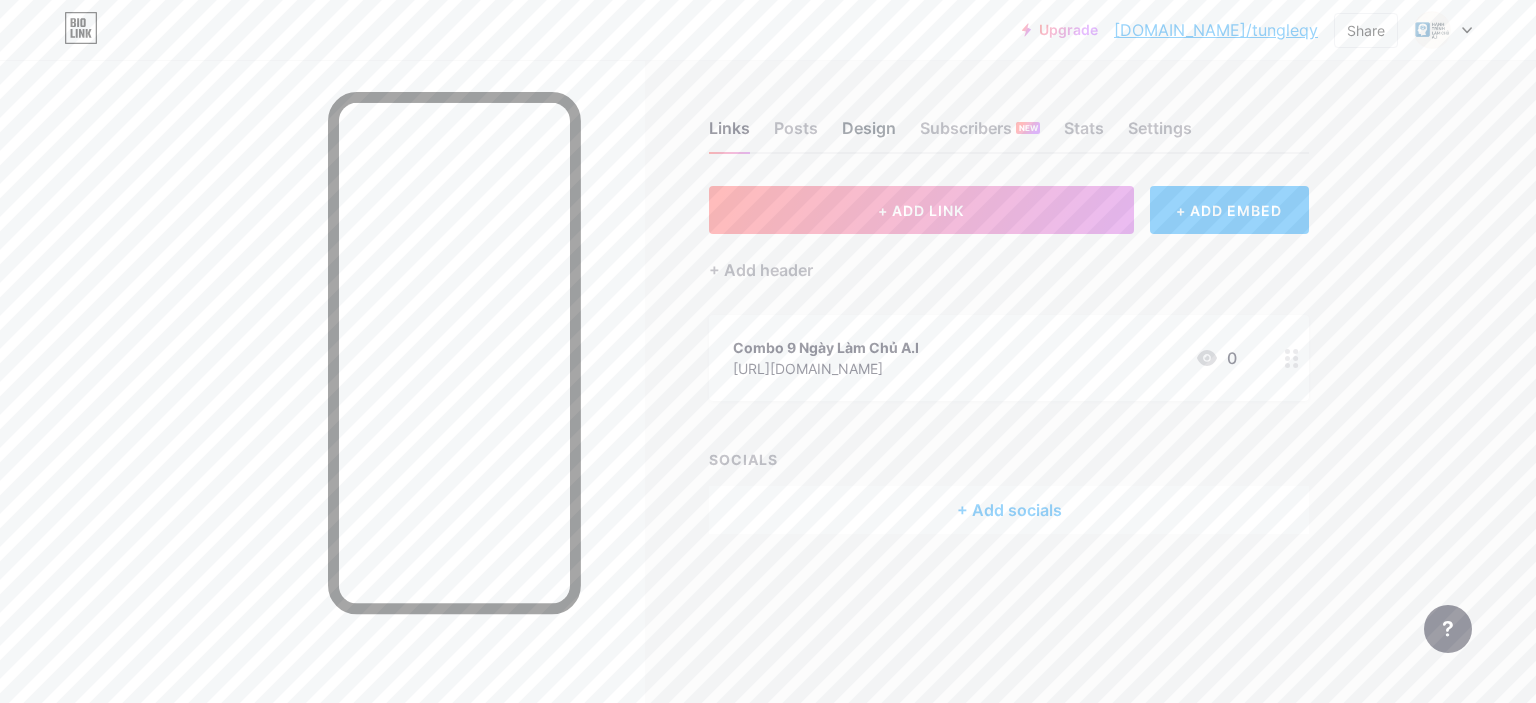 click on "Design" at bounding box center [869, 134] 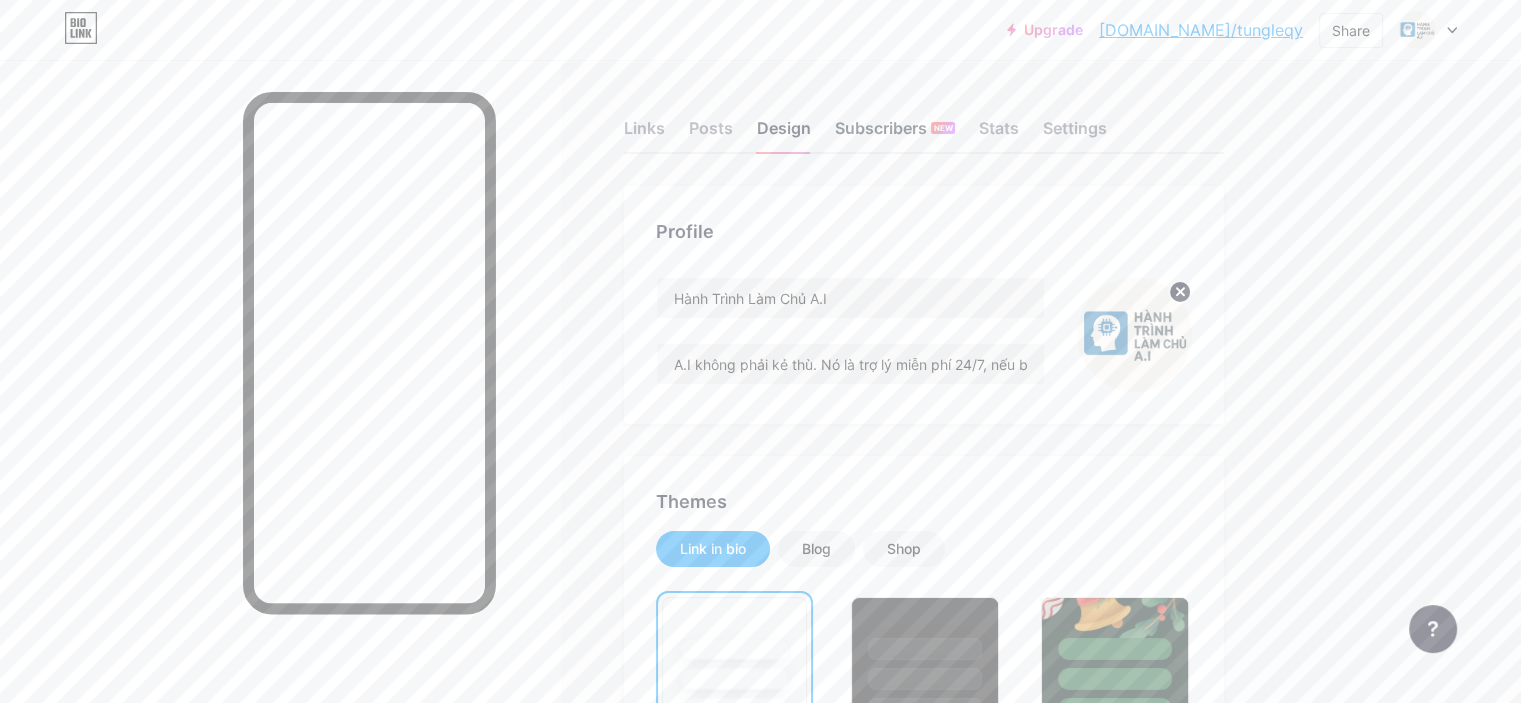 click on "Subscribers
NEW" at bounding box center [895, 134] 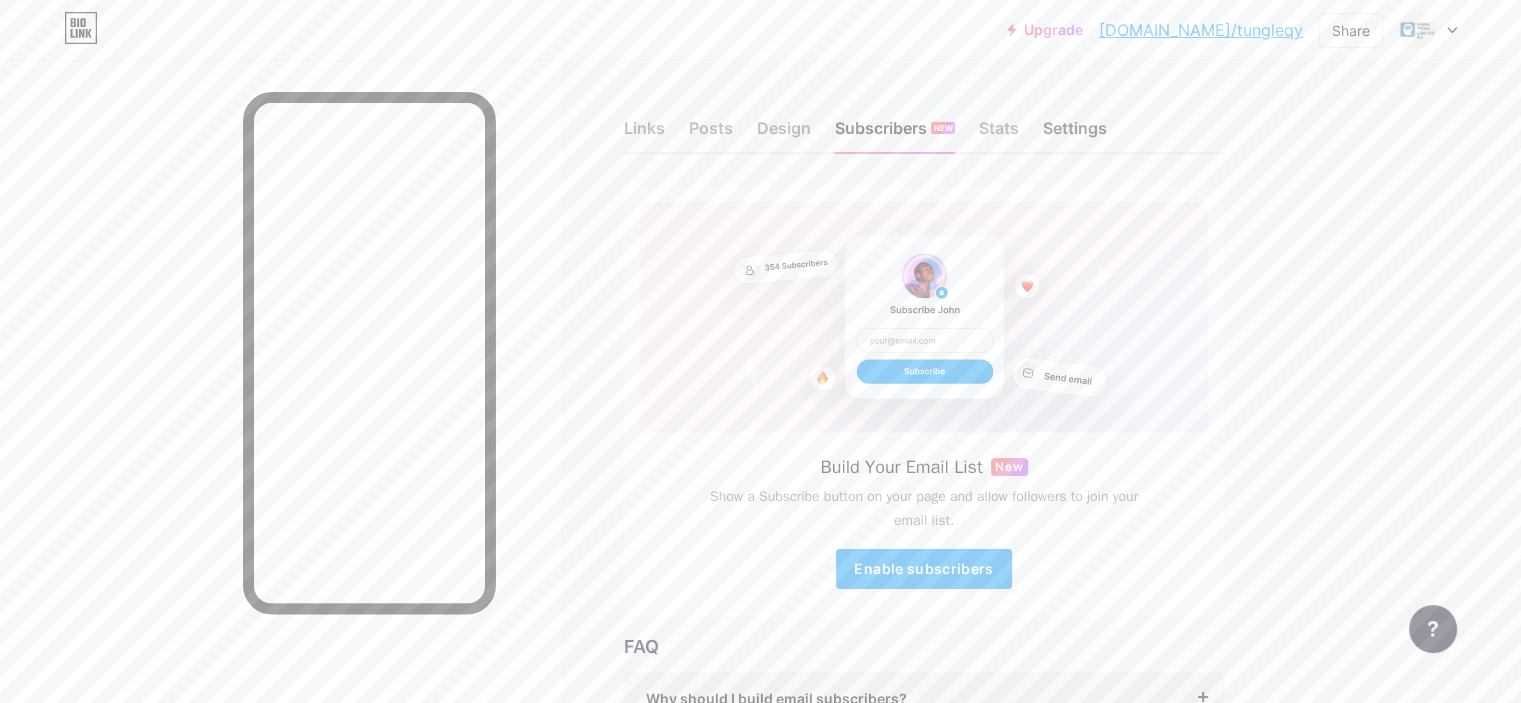 click on "Settings" at bounding box center [1075, 134] 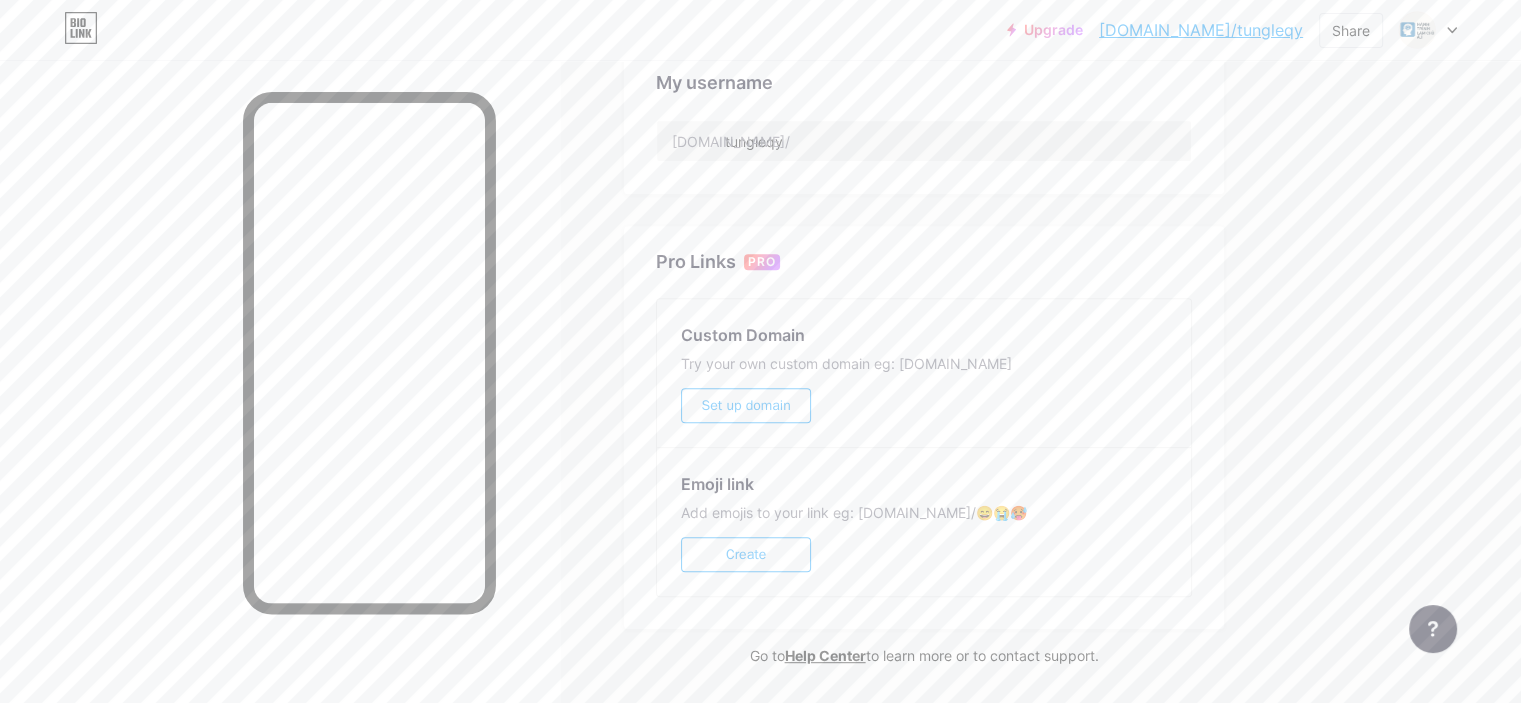 scroll, scrollTop: 700, scrollLeft: 0, axis: vertical 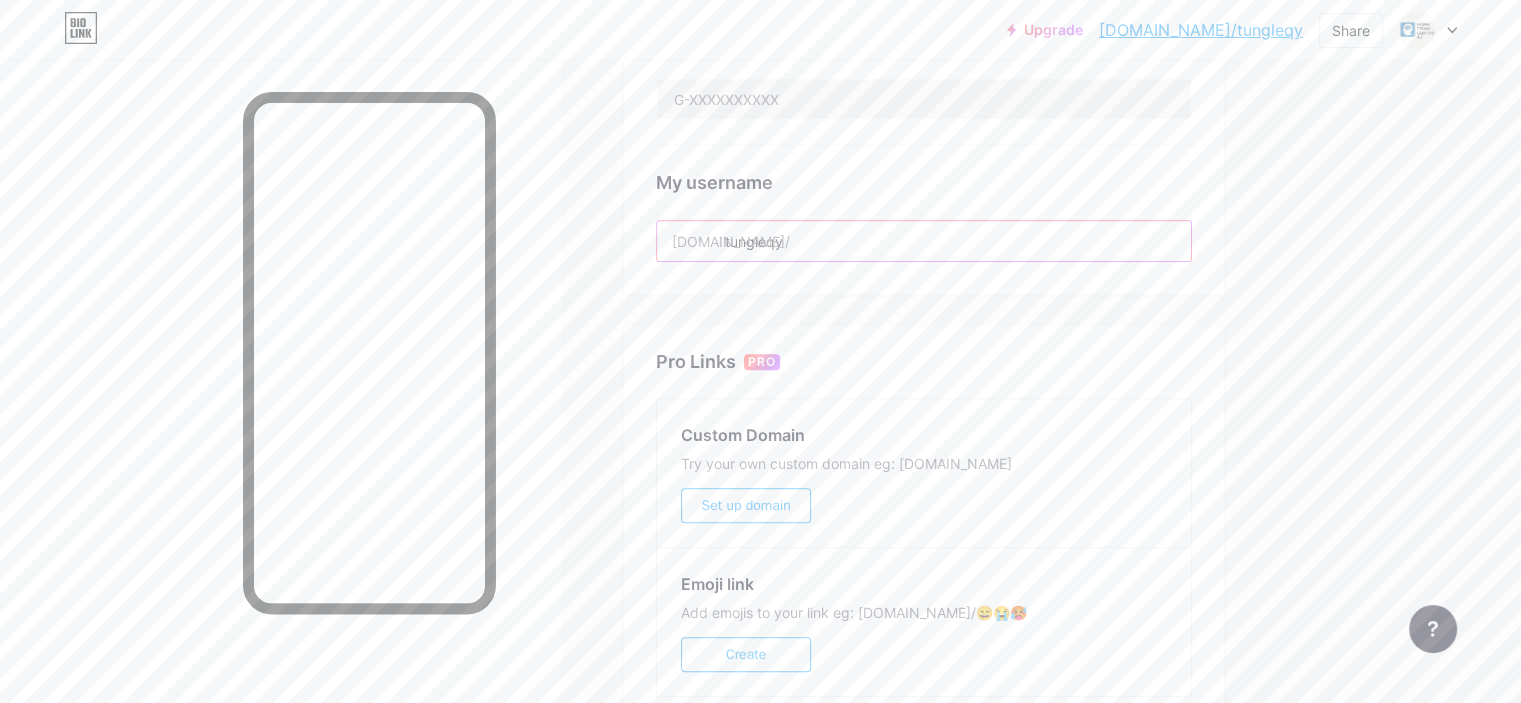 click on "tungleqy" at bounding box center [924, 241] 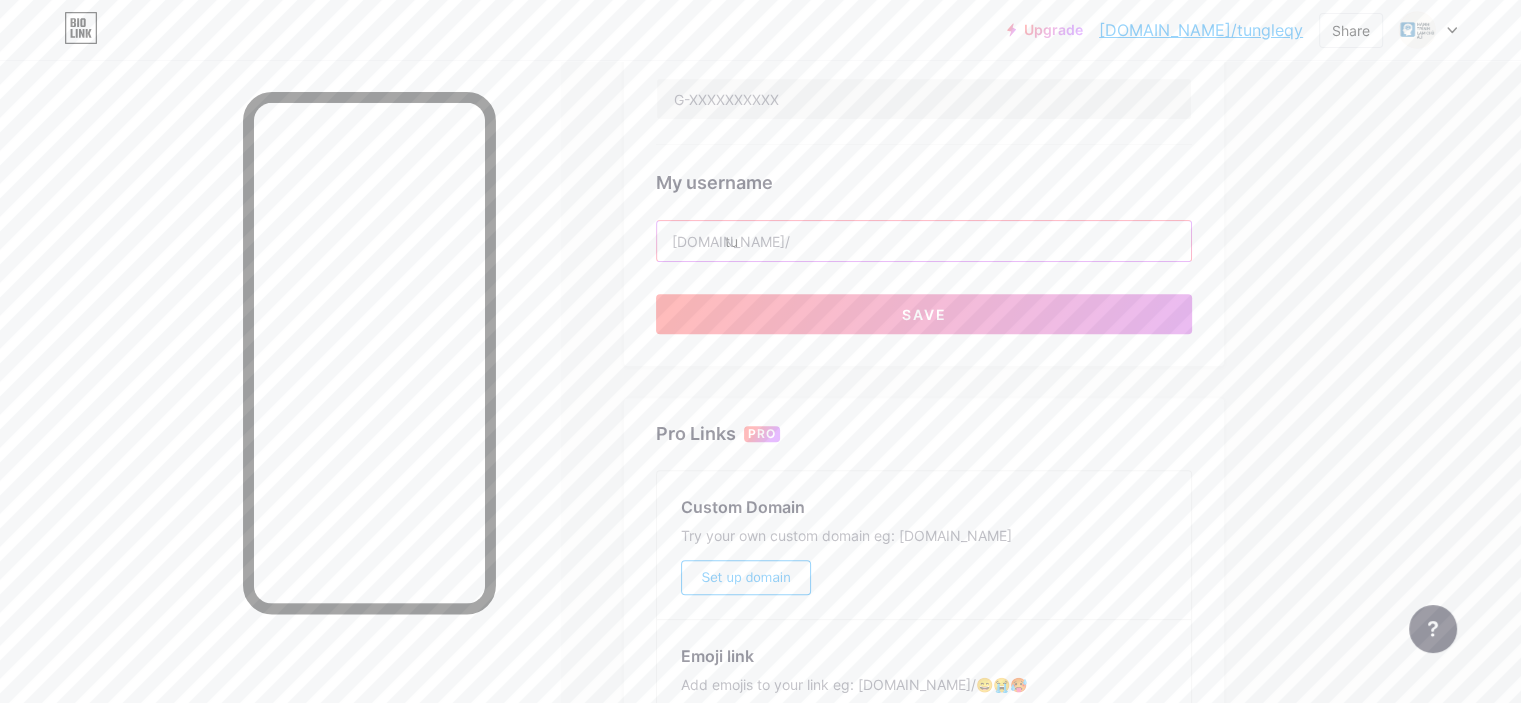 type on "t" 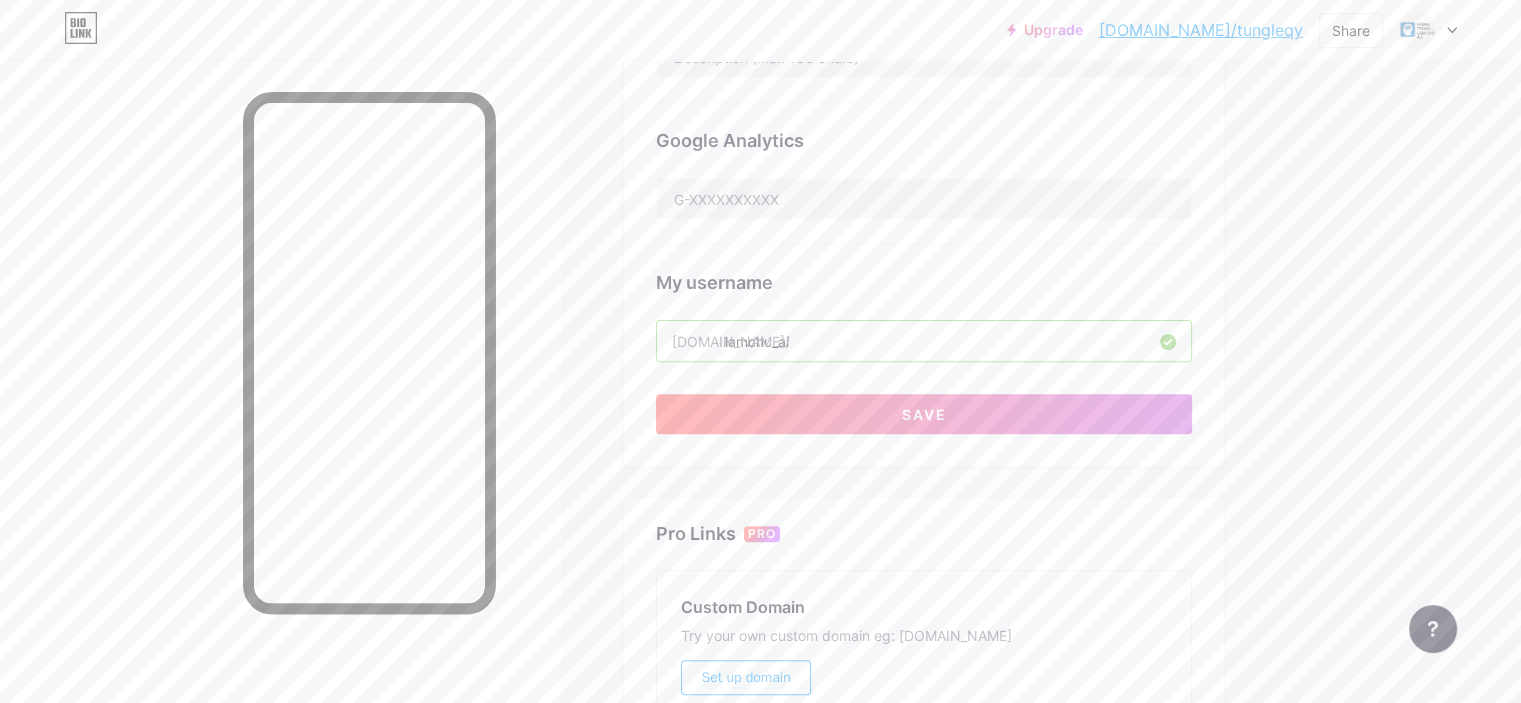 scroll, scrollTop: 800, scrollLeft: 0, axis: vertical 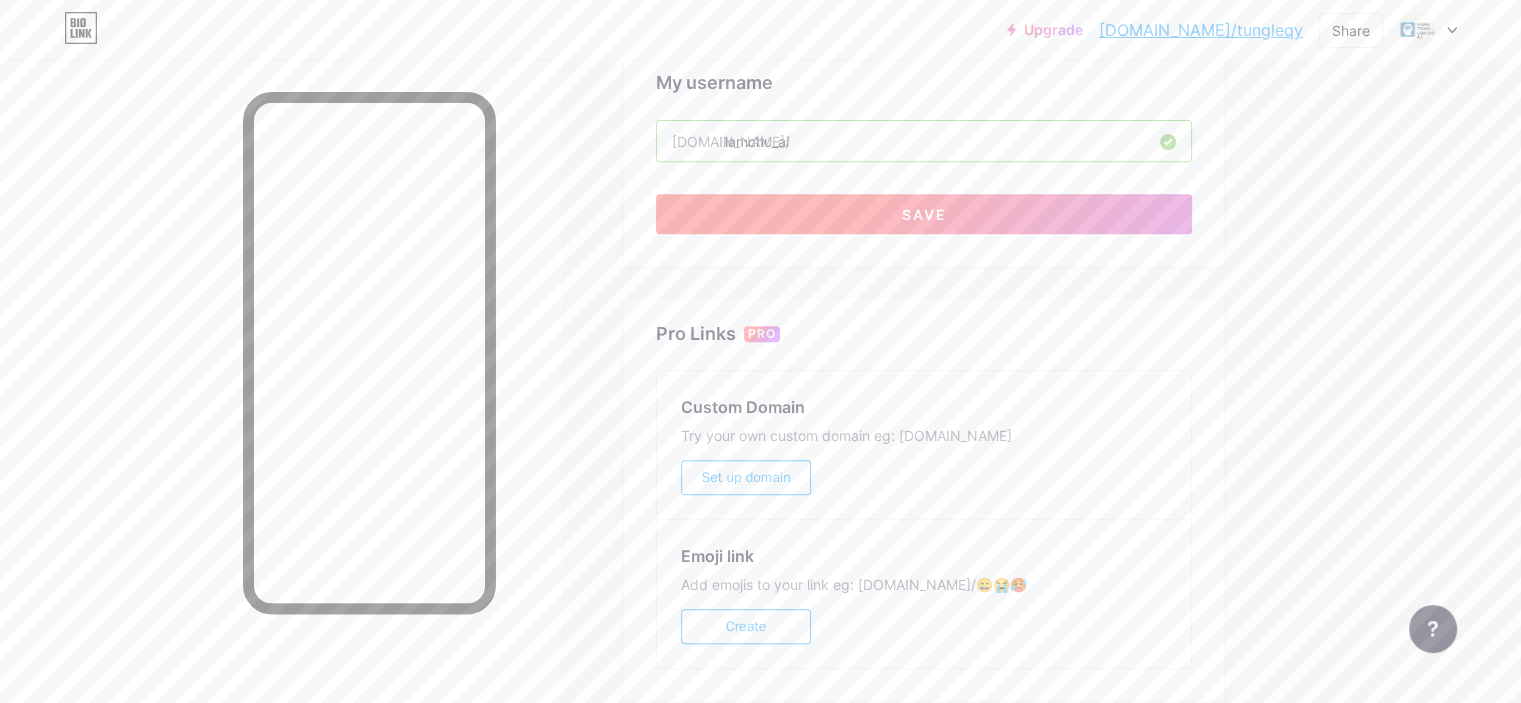 type on "lamchu_ai" 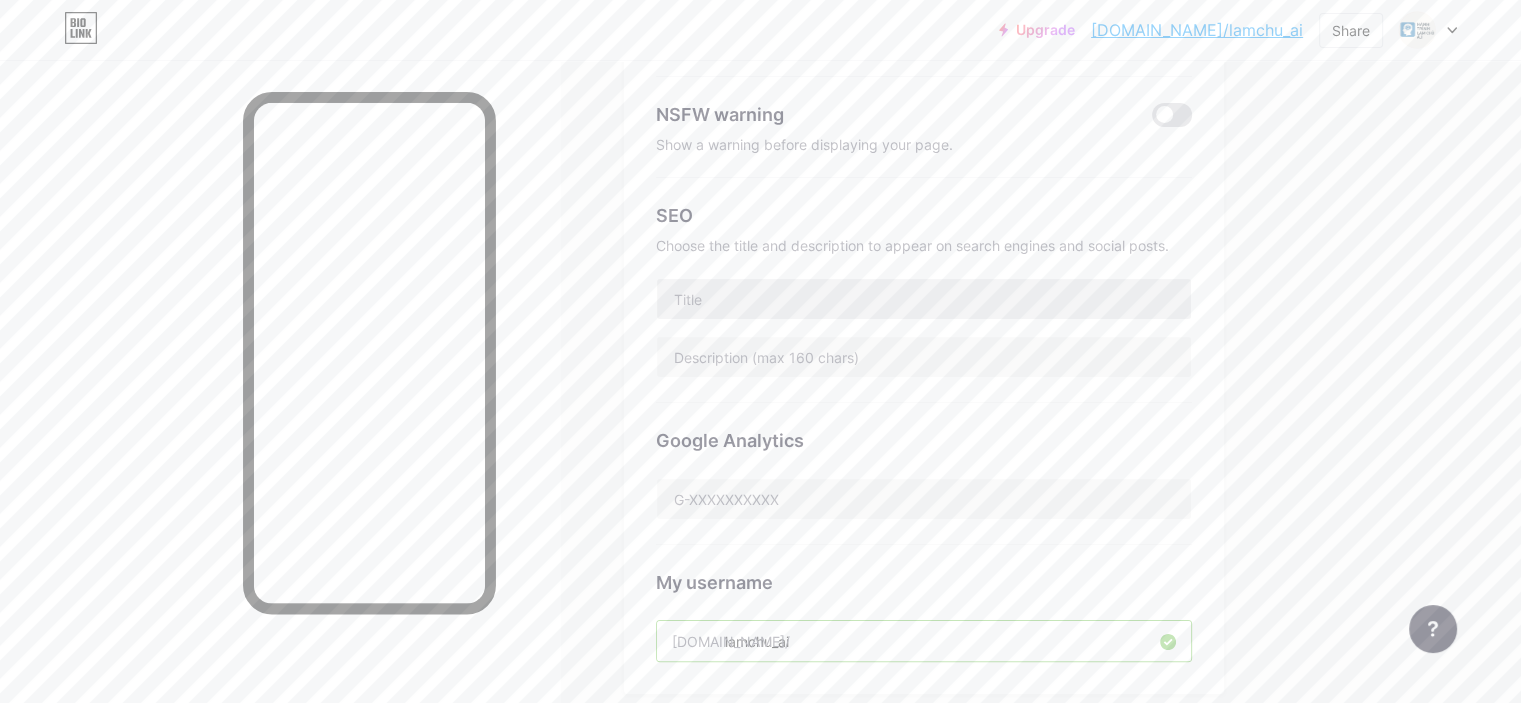 scroll, scrollTop: 0, scrollLeft: 0, axis: both 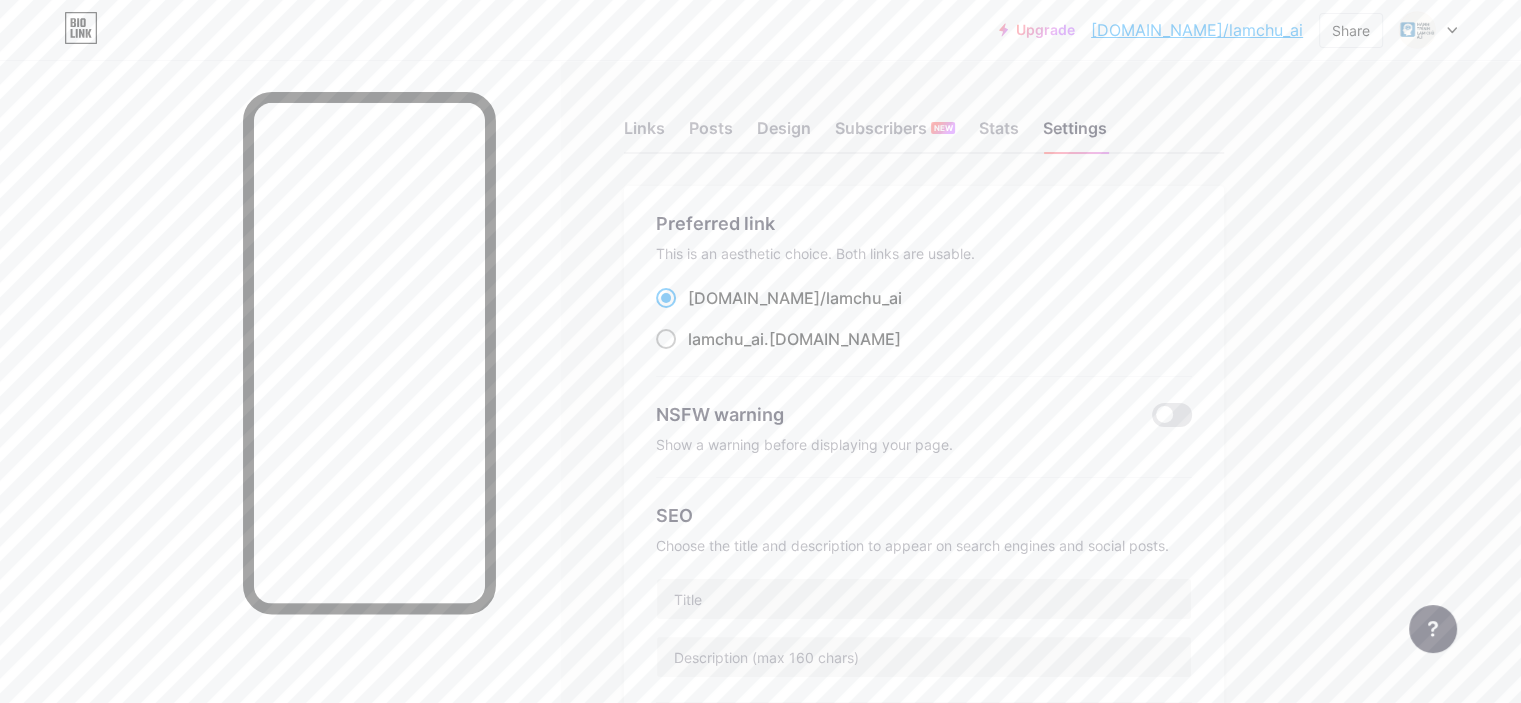 click at bounding box center [666, 339] 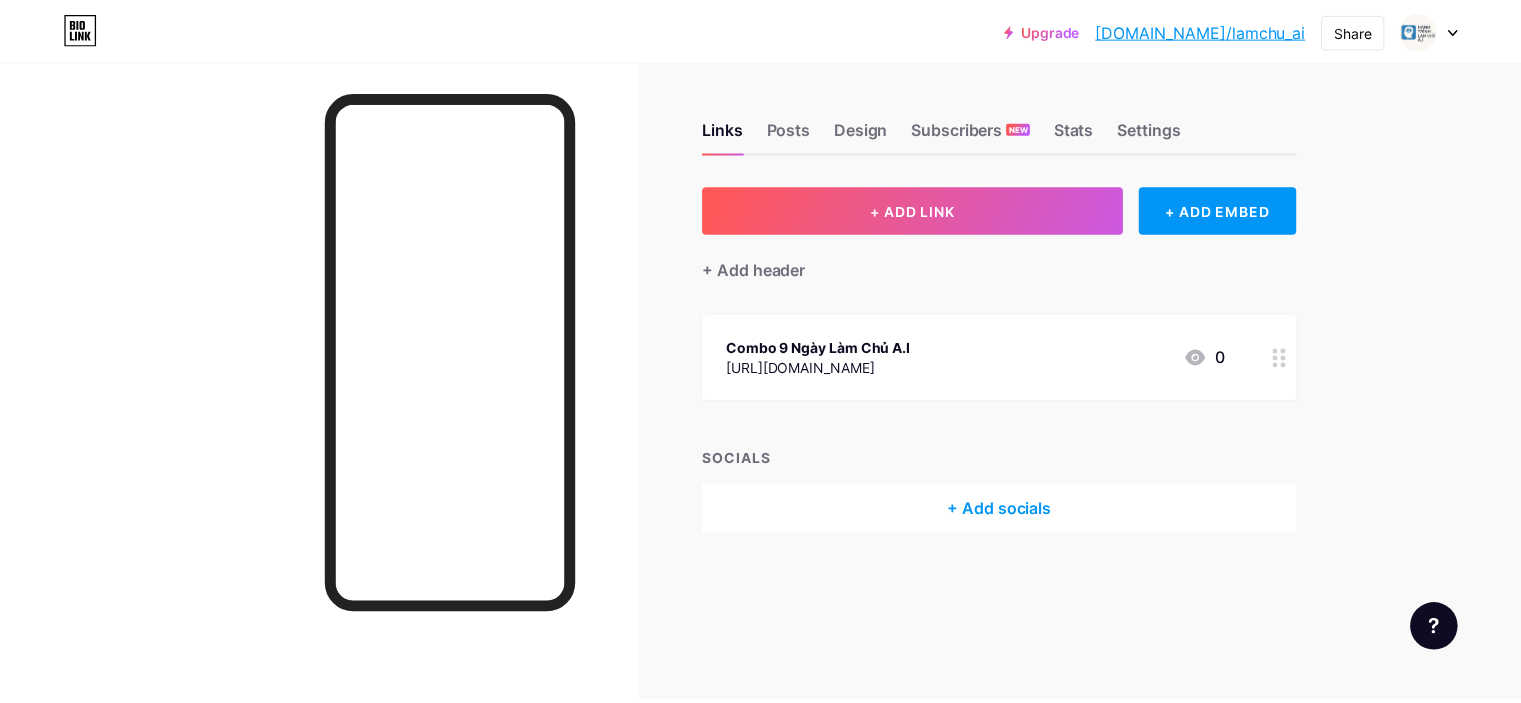 scroll, scrollTop: 0, scrollLeft: 0, axis: both 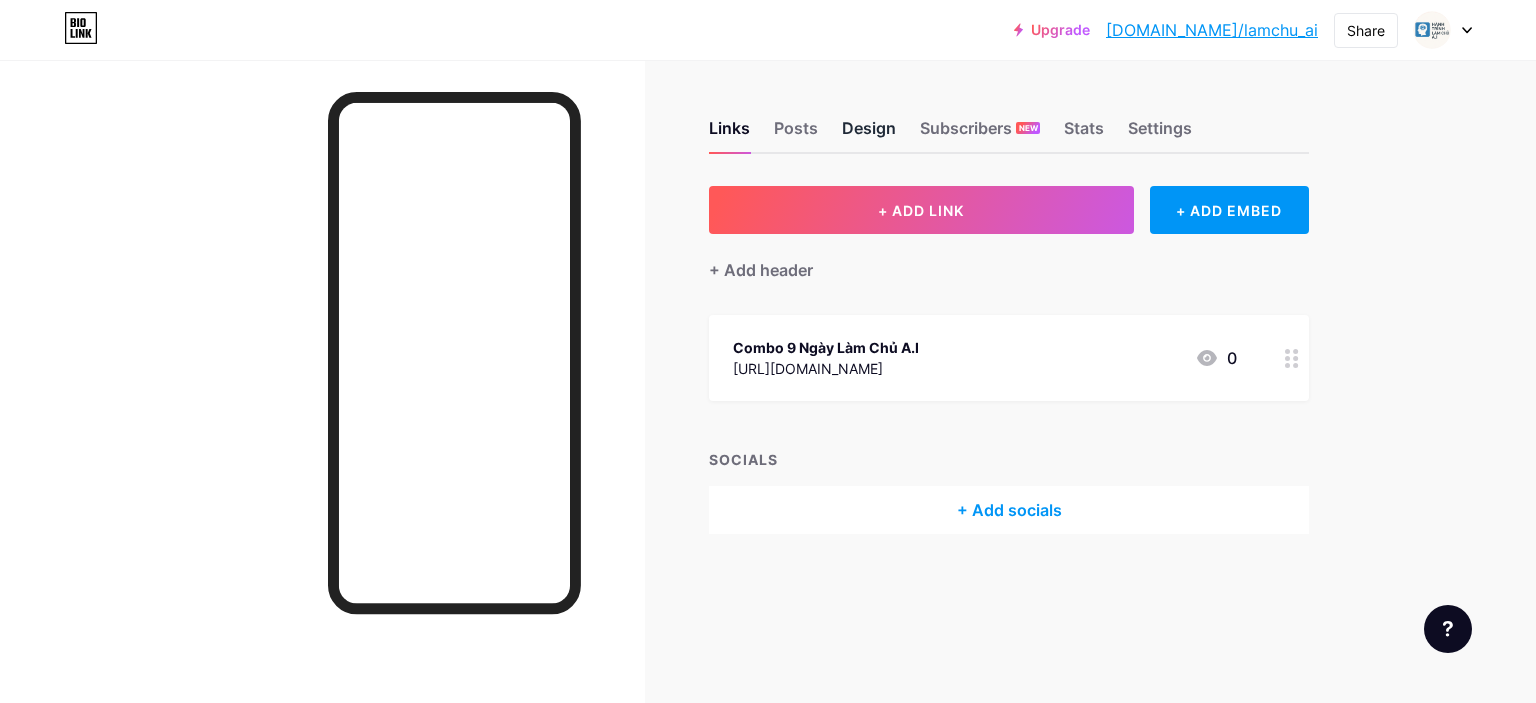 click on "Design" at bounding box center [869, 134] 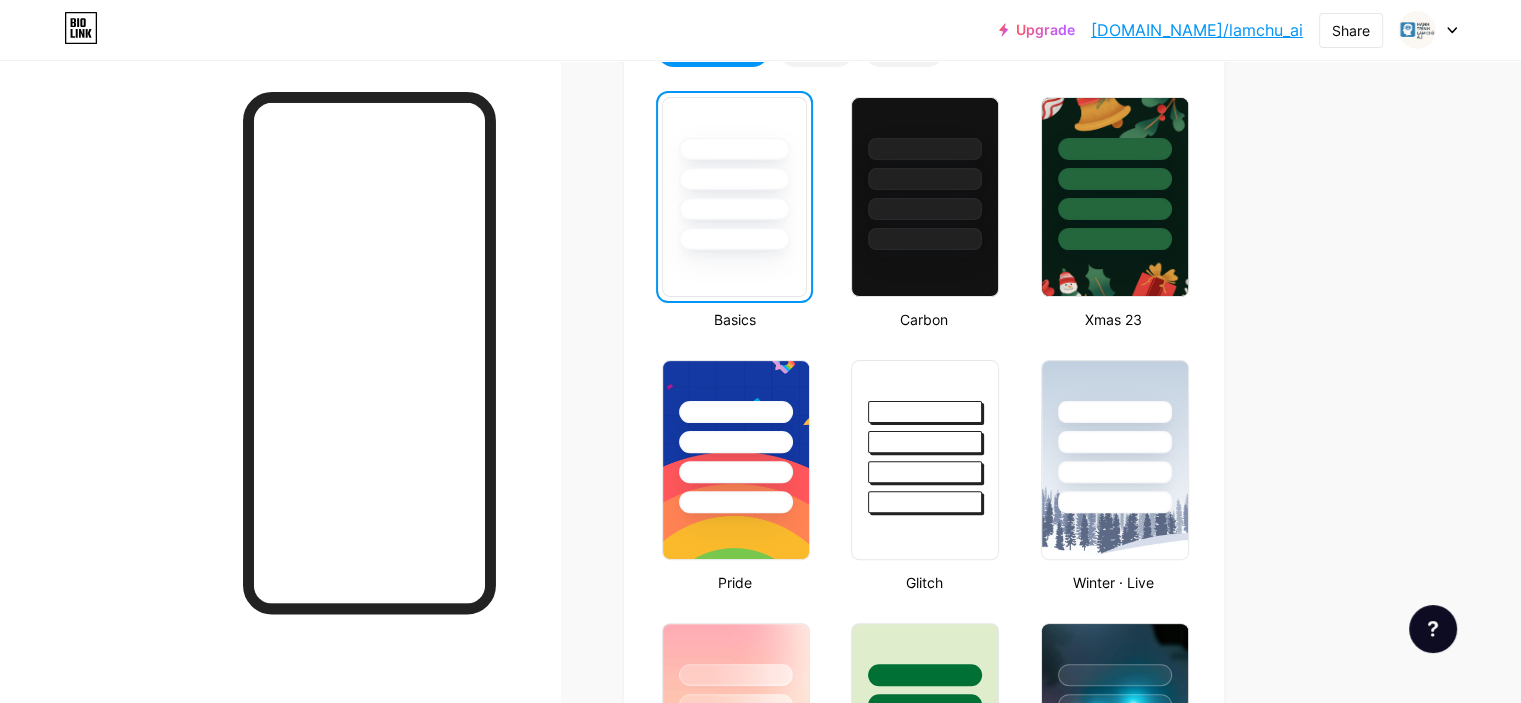scroll, scrollTop: 400, scrollLeft: 0, axis: vertical 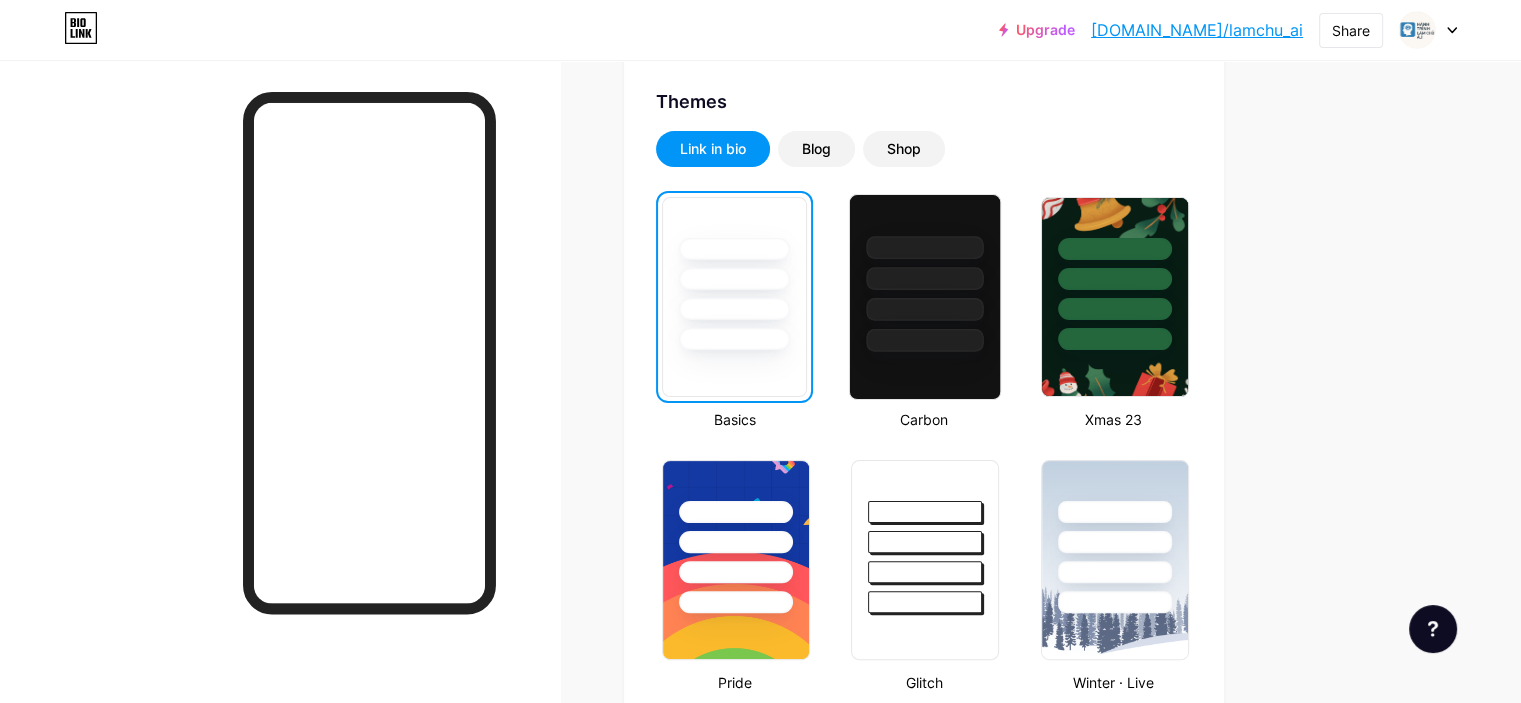 click at bounding box center (925, 273) 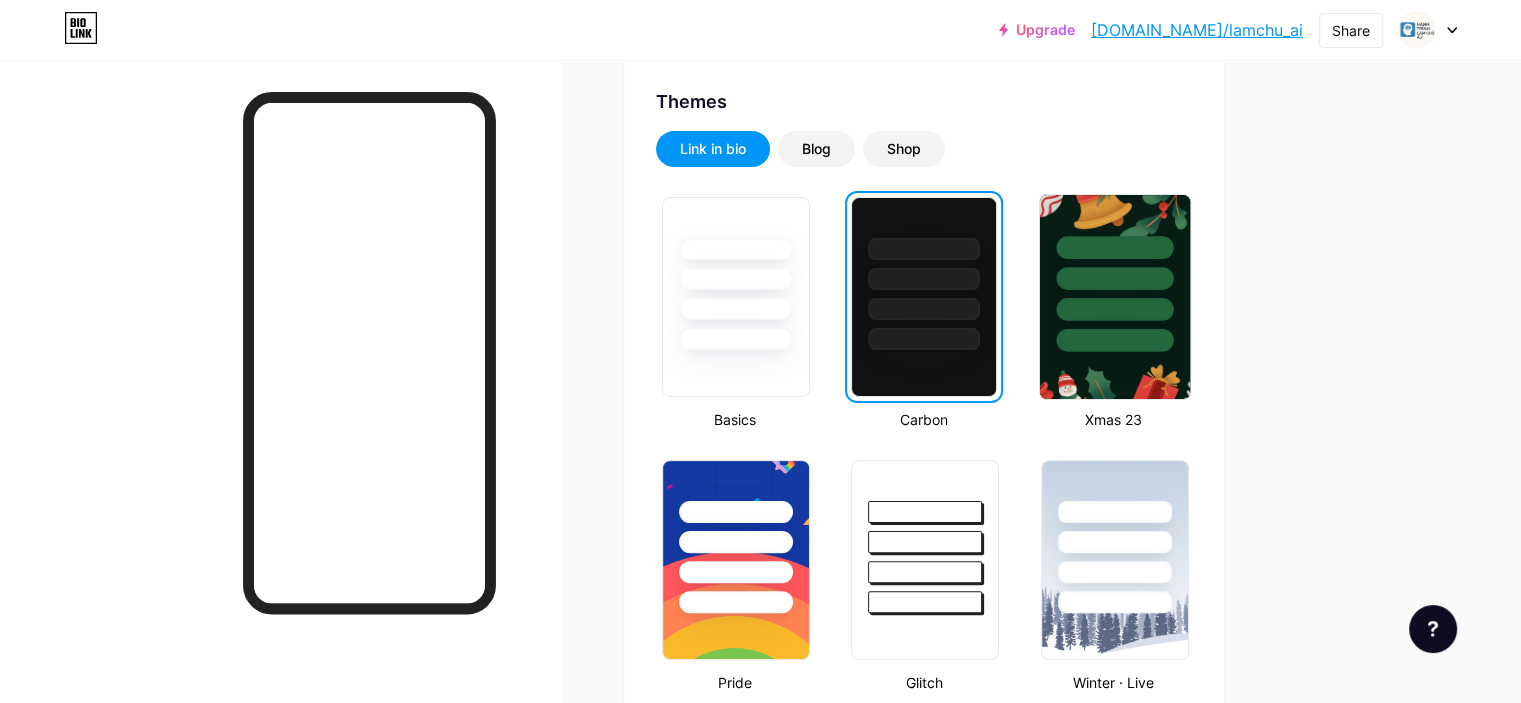 click at bounding box center [1114, 309] 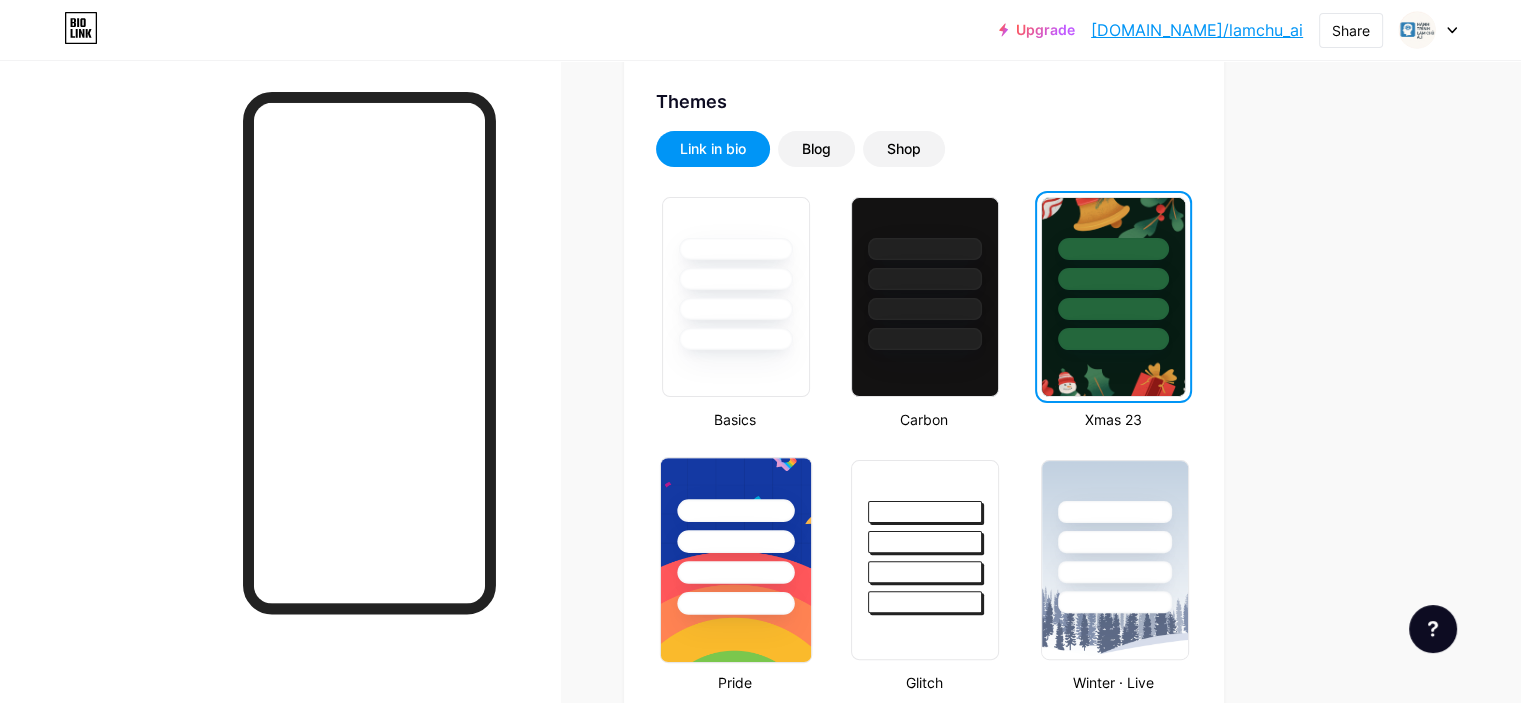 click at bounding box center (736, 536) 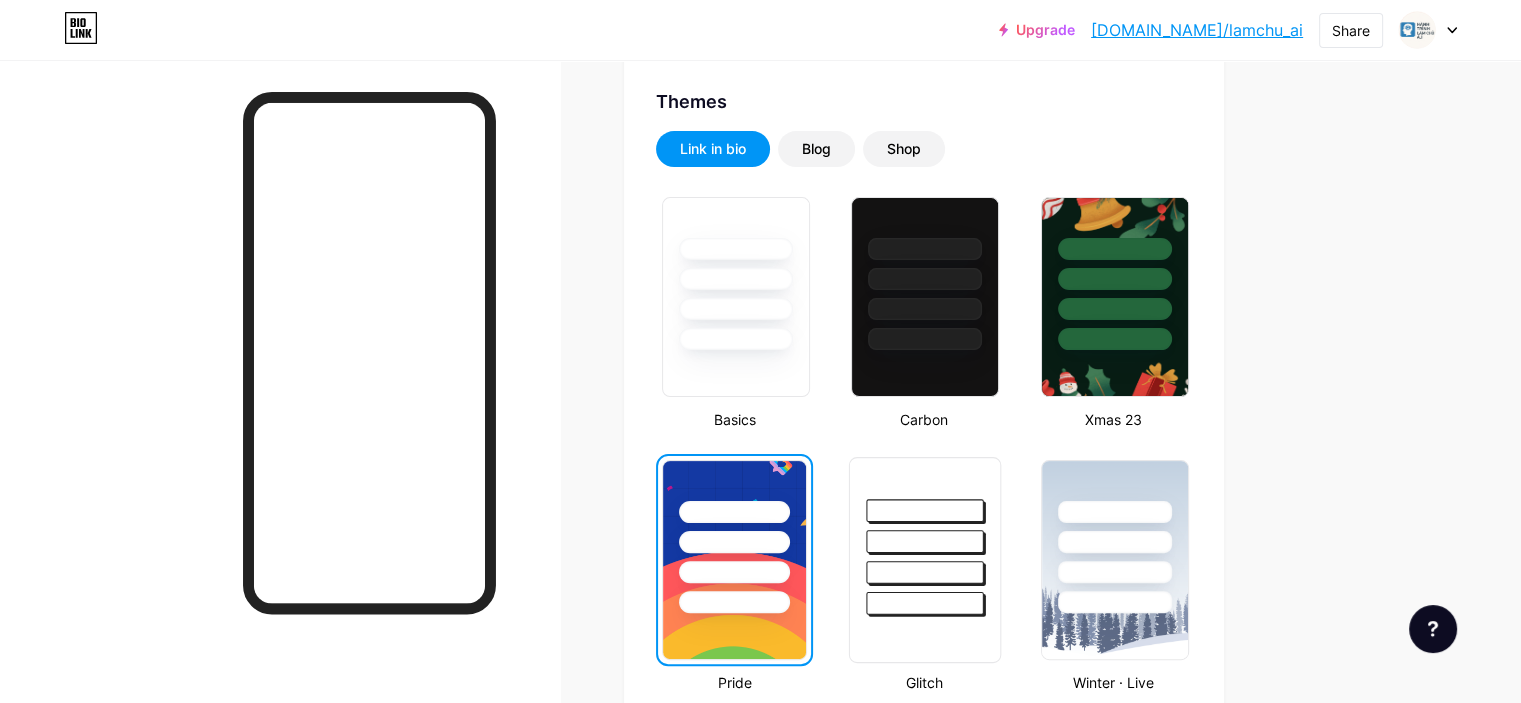 click at bounding box center [925, 536] 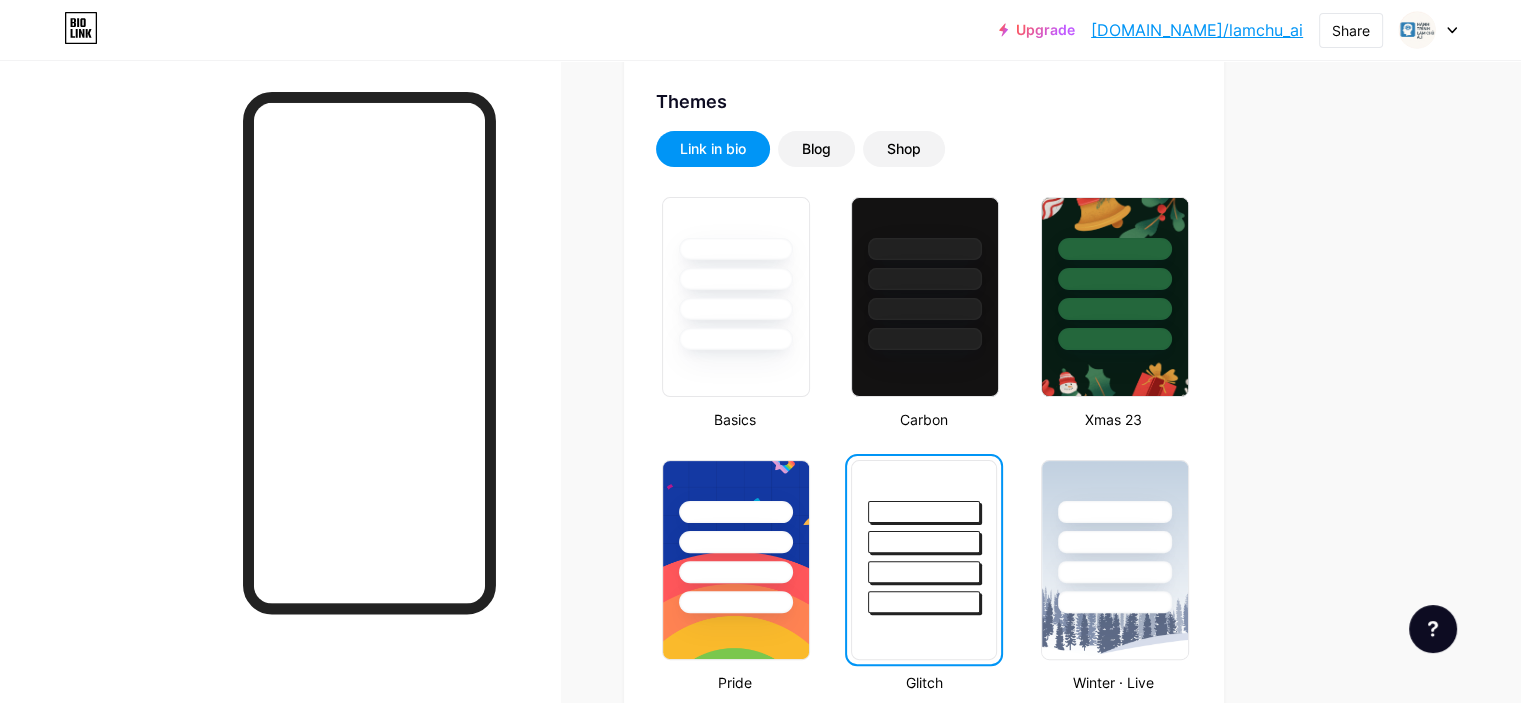 scroll, scrollTop: 800, scrollLeft: 0, axis: vertical 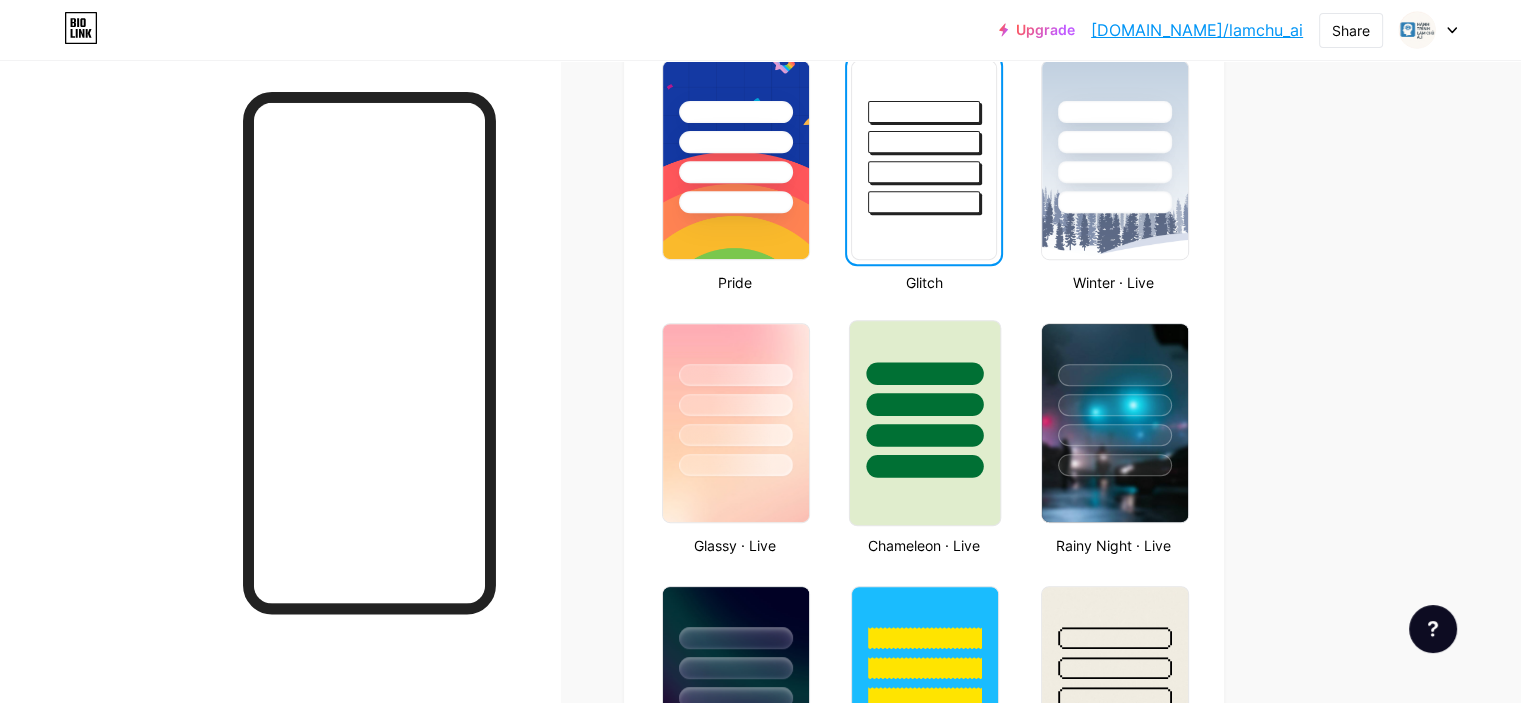 click at bounding box center (925, 423) 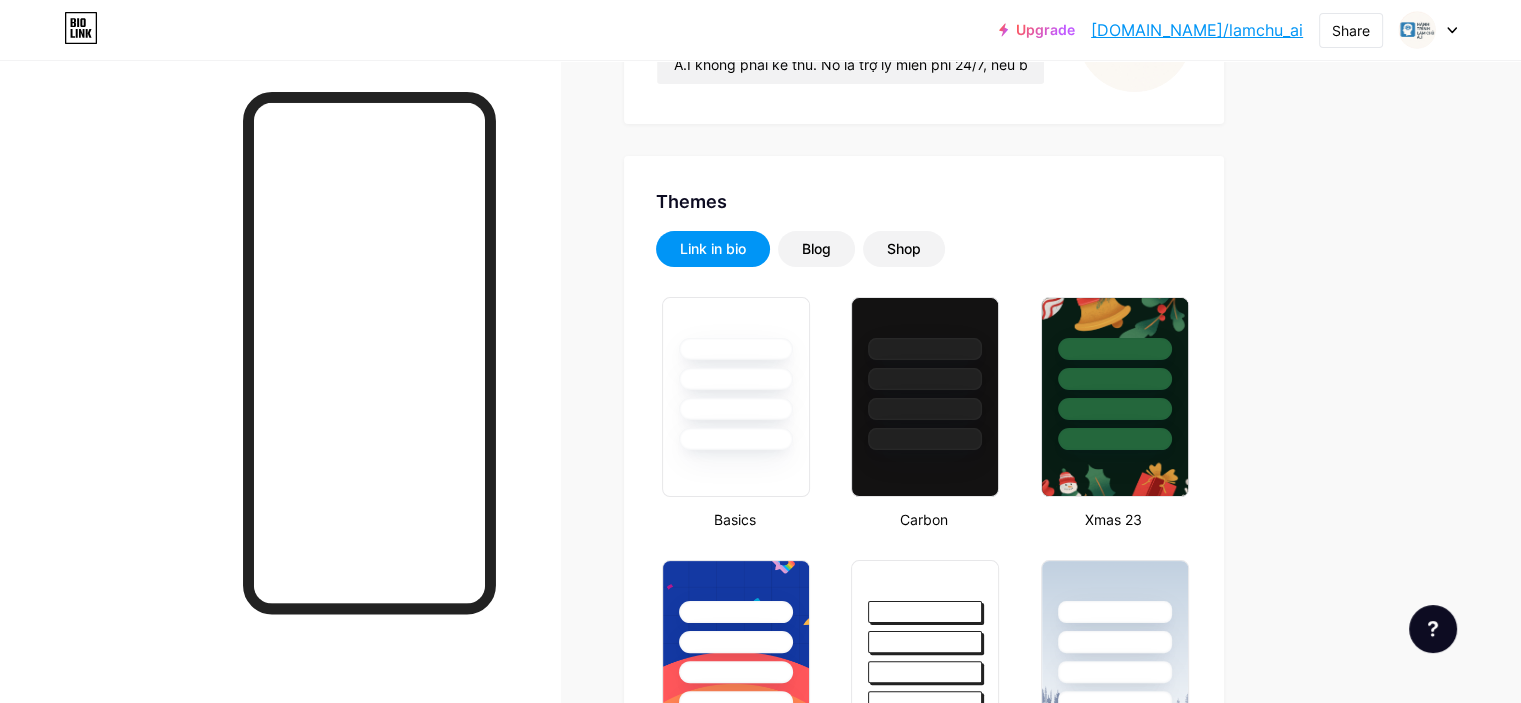 scroll, scrollTop: 0, scrollLeft: 0, axis: both 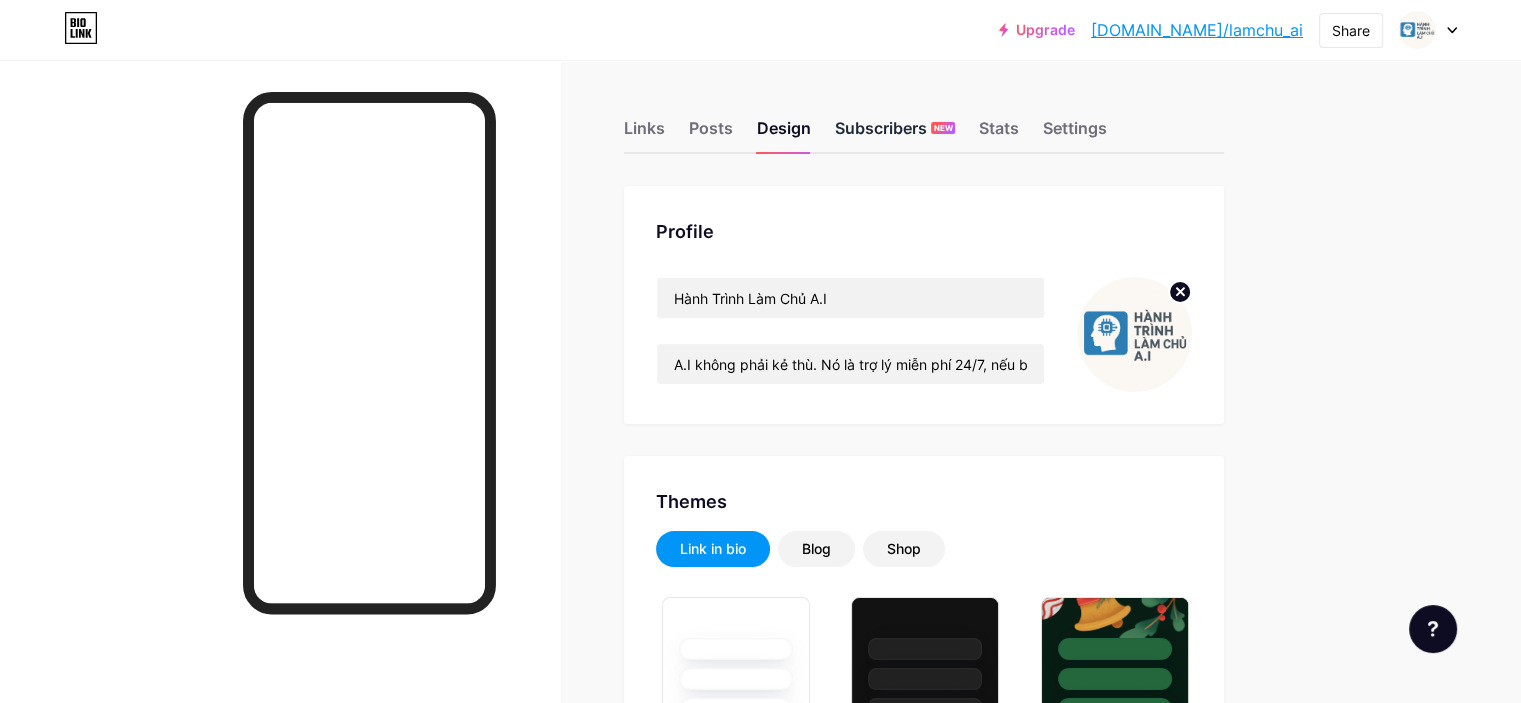 click on "Subscribers
NEW" at bounding box center [895, 134] 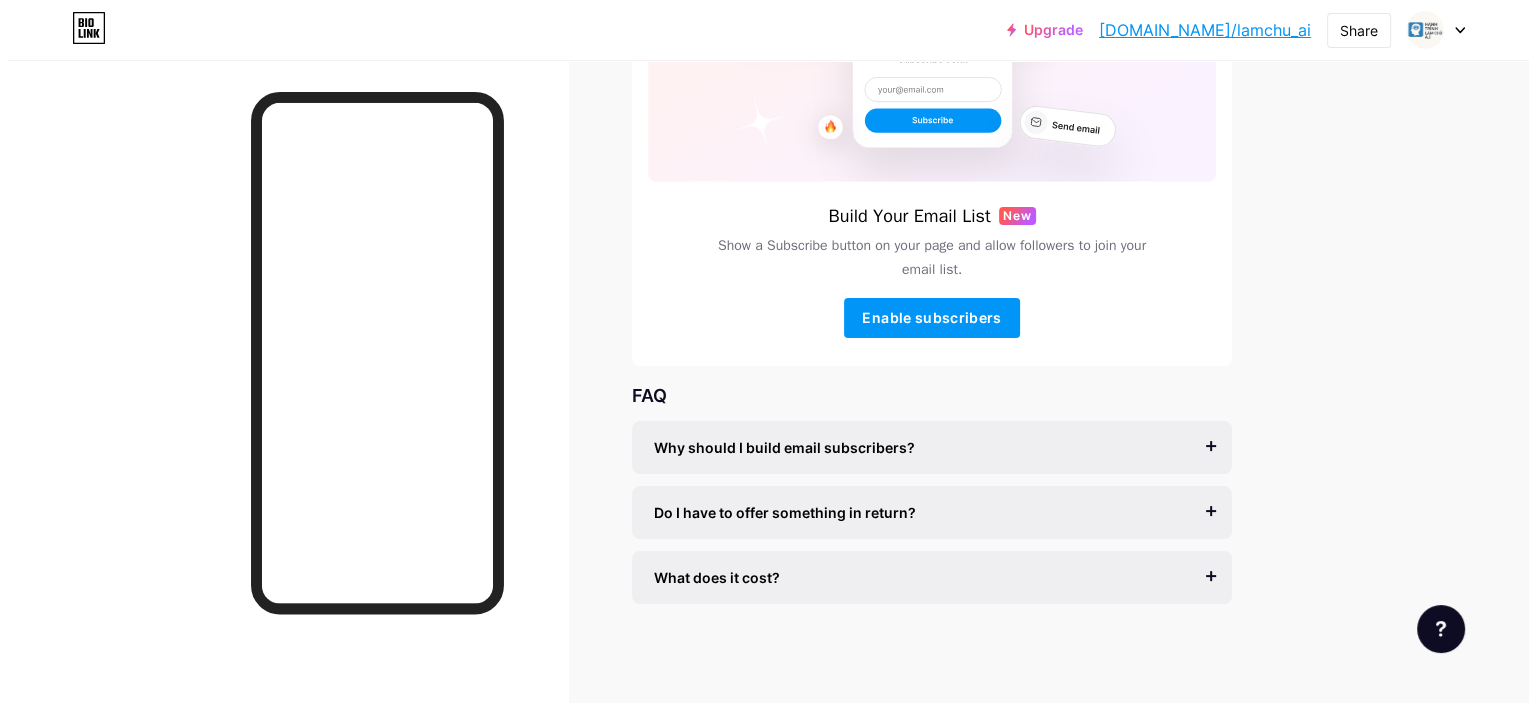 scroll, scrollTop: 0, scrollLeft: 0, axis: both 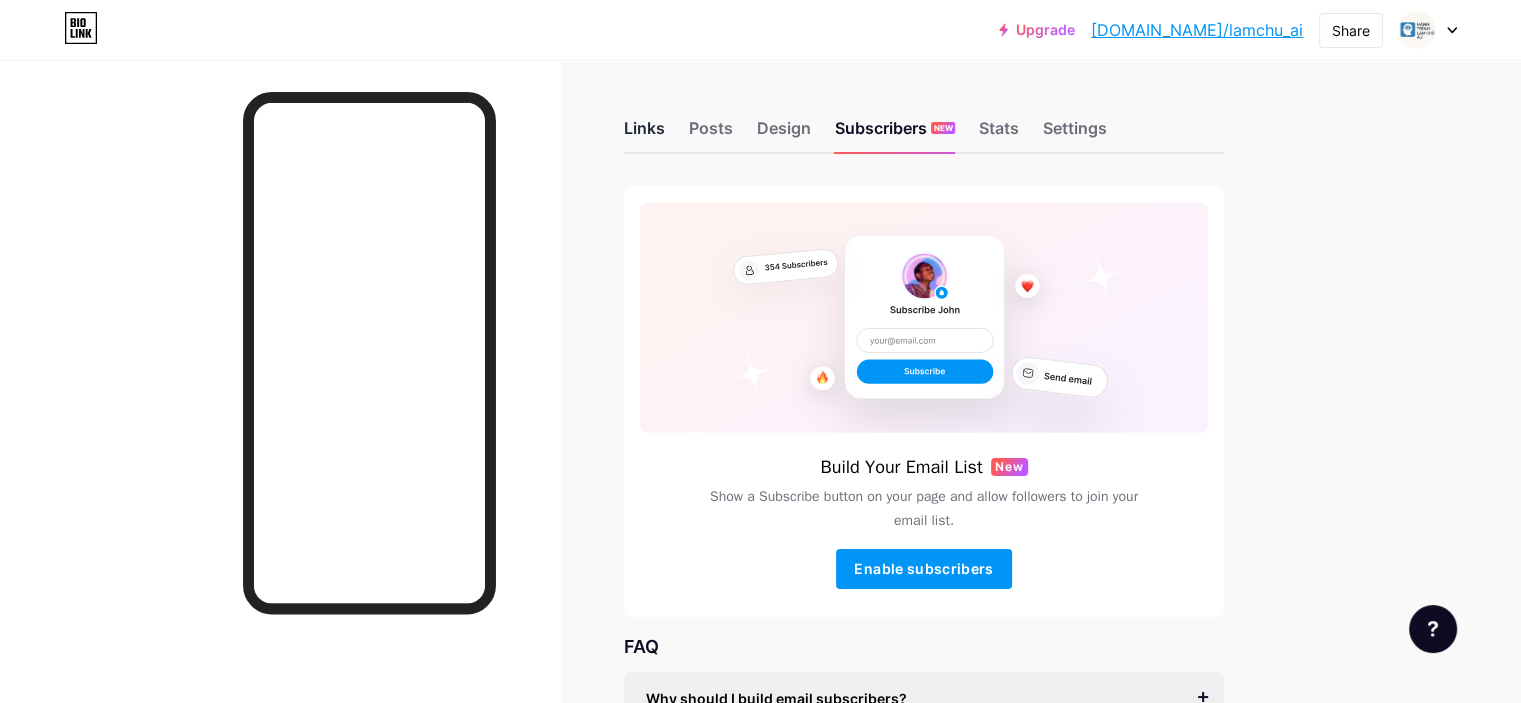 click on "Links" at bounding box center (644, 134) 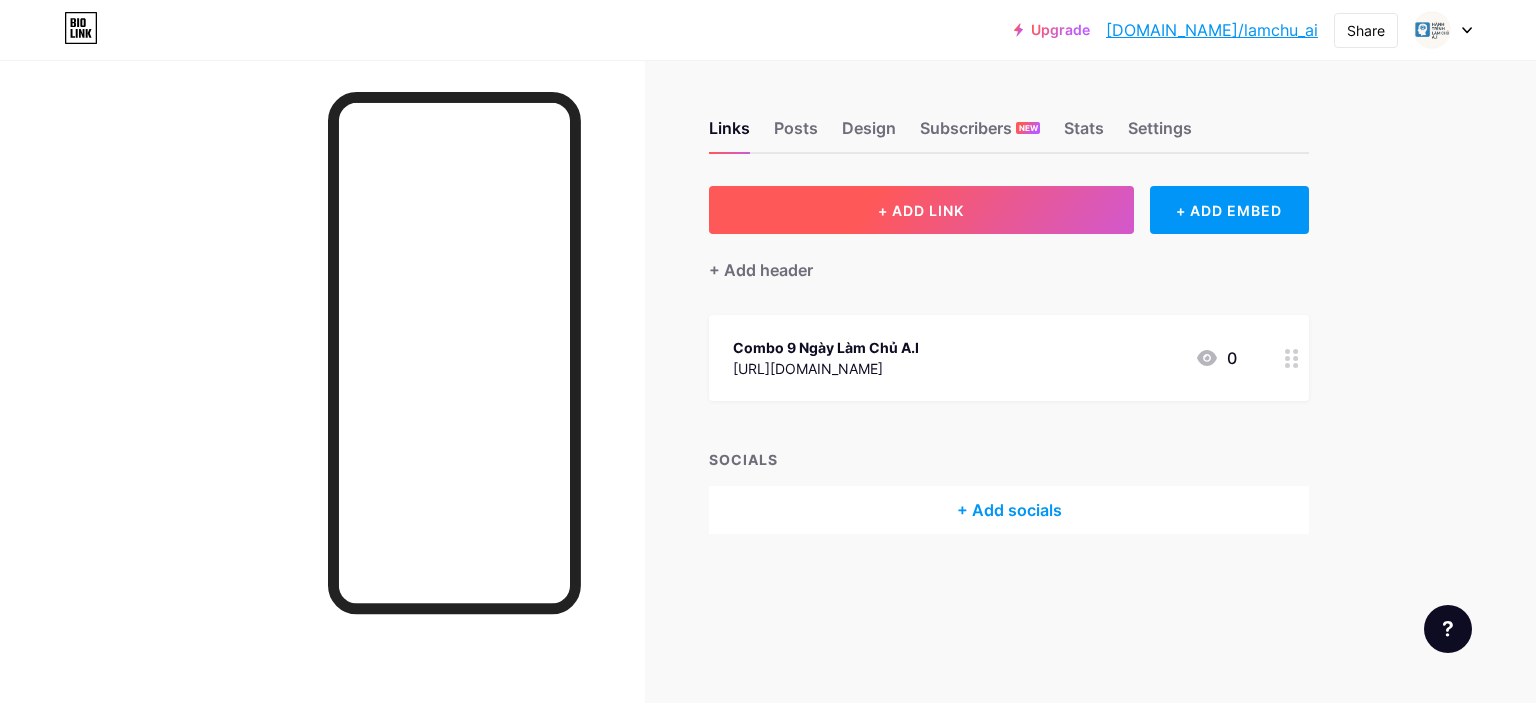 click on "+ ADD LINK" at bounding box center (921, 210) 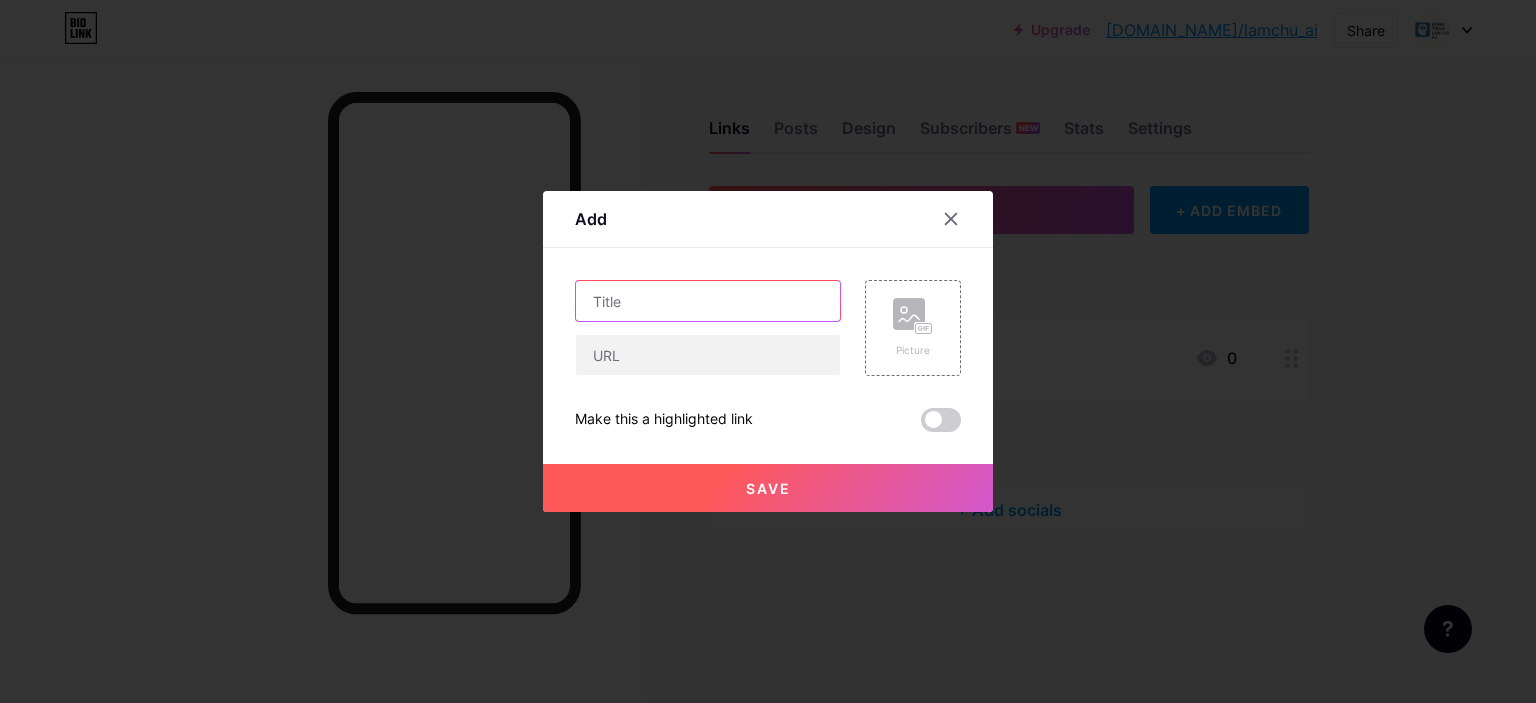 click at bounding box center [708, 301] 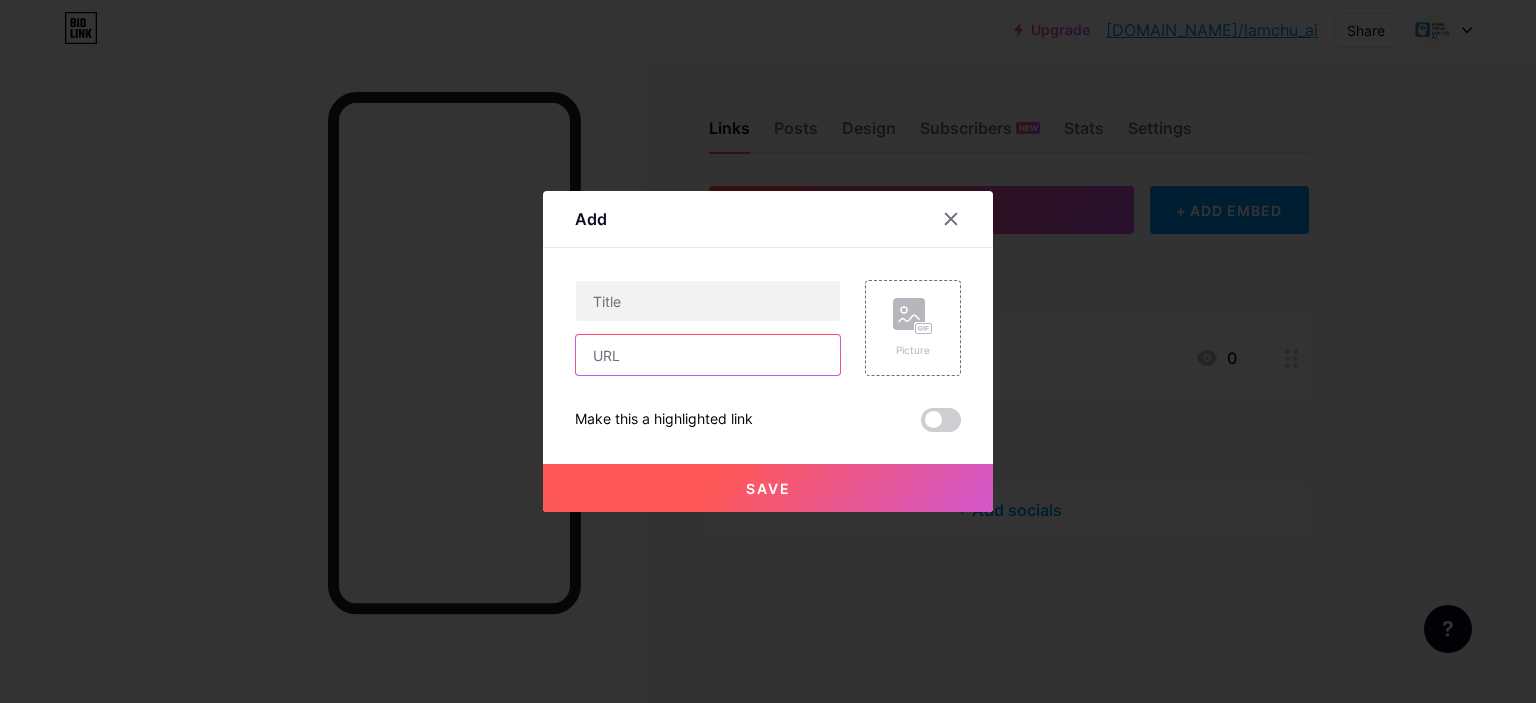 click at bounding box center [708, 355] 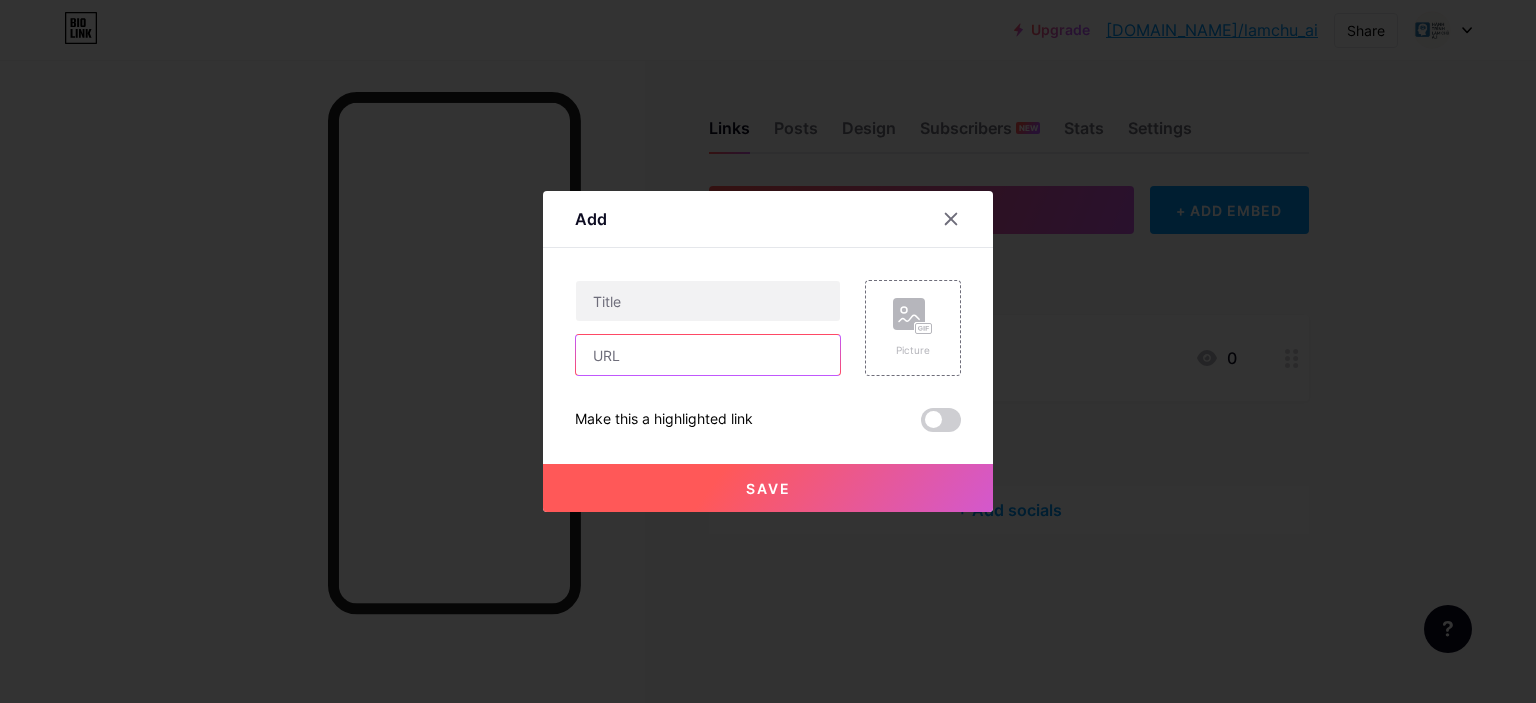 paste on "[URL][DOMAIN_NAME]" 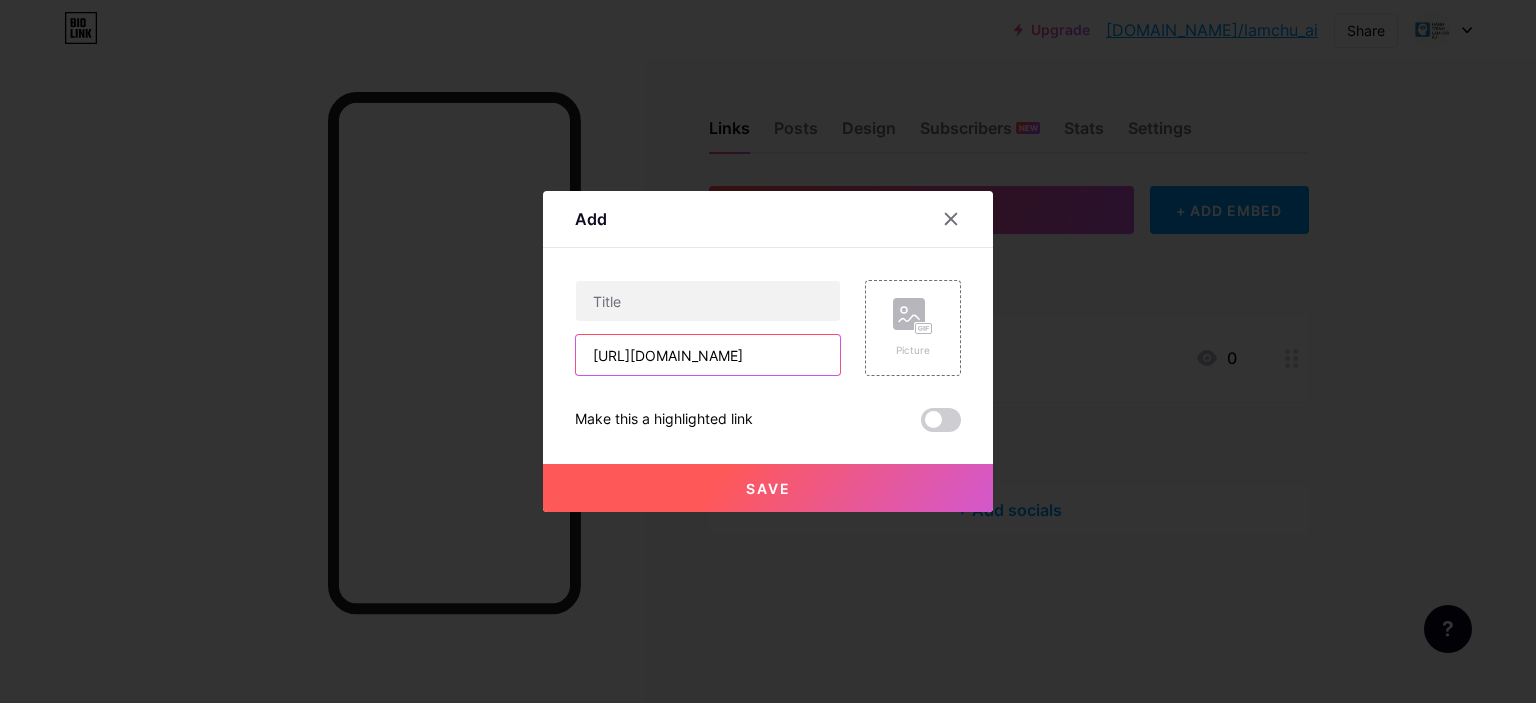 scroll, scrollTop: 0, scrollLeft: 664, axis: horizontal 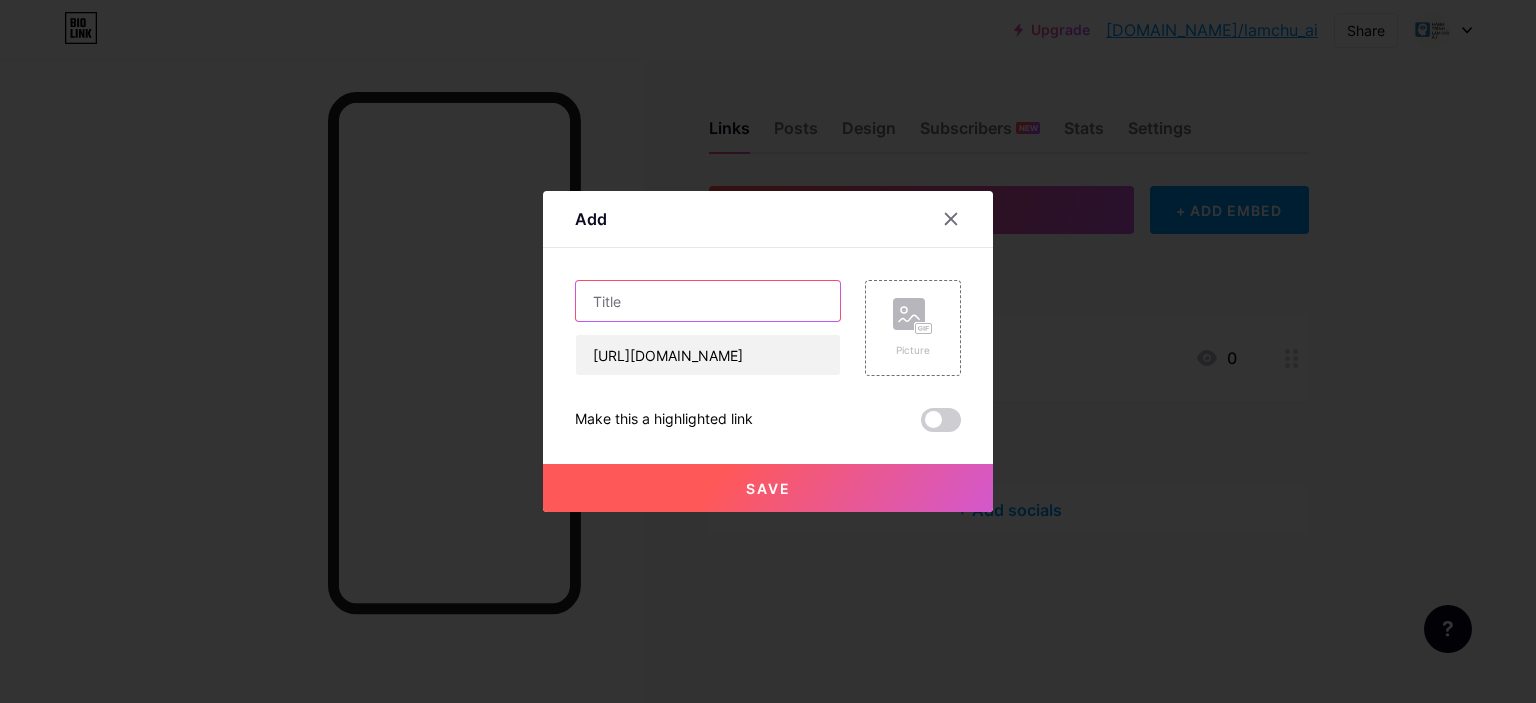 click at bounding box center (708, 301) 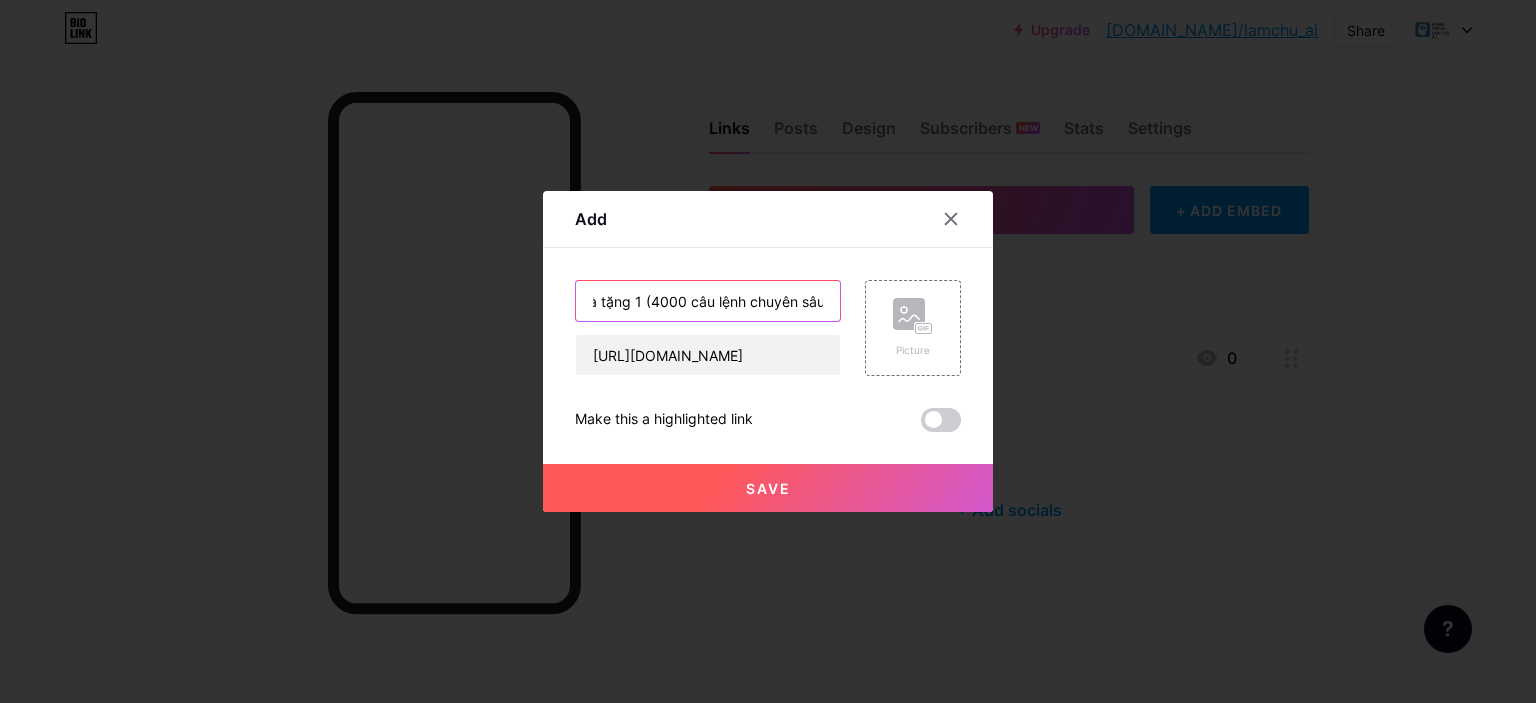 scroll, scrollTop: 0, scrollLeft: 28, axis: horizontal 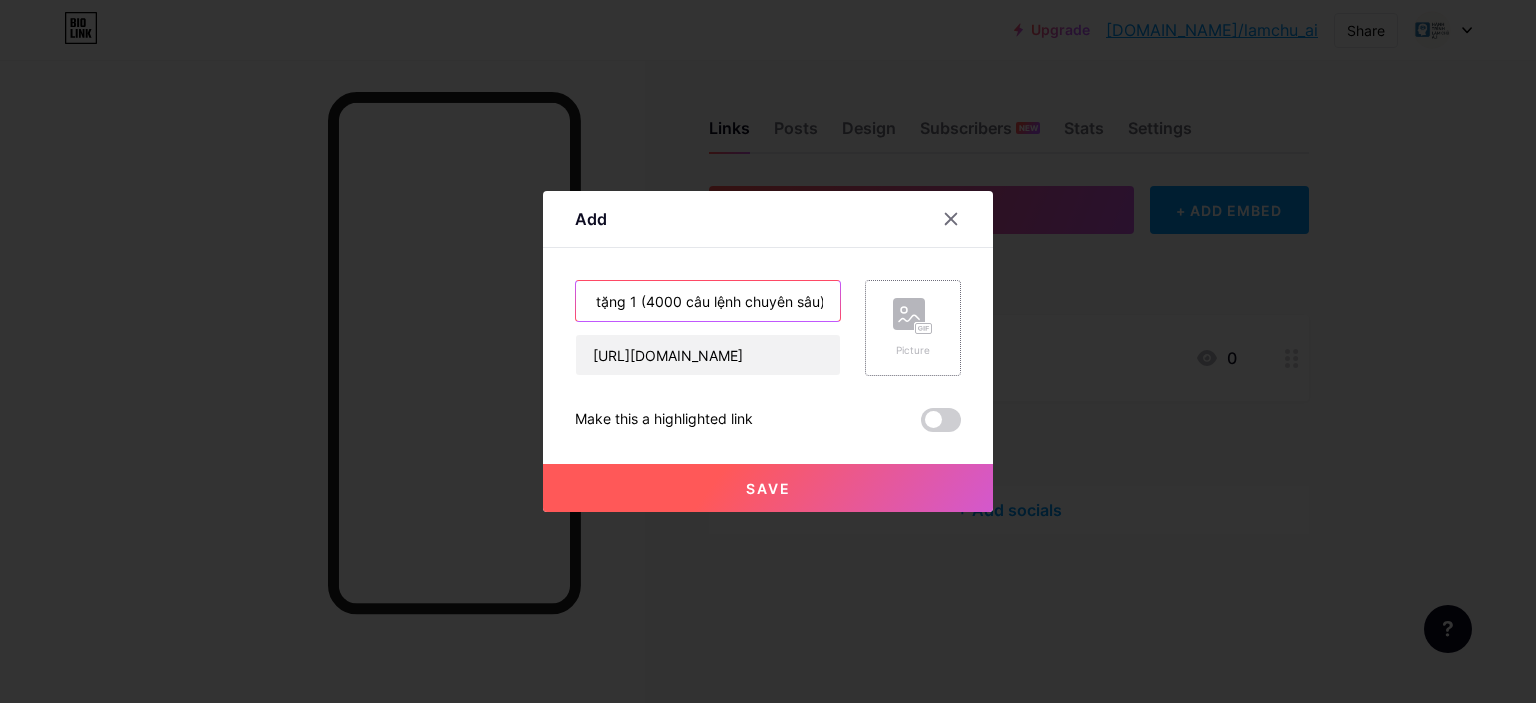 type on "Quà tặng 1 (4000 câu lệnh chuyên sâu)" 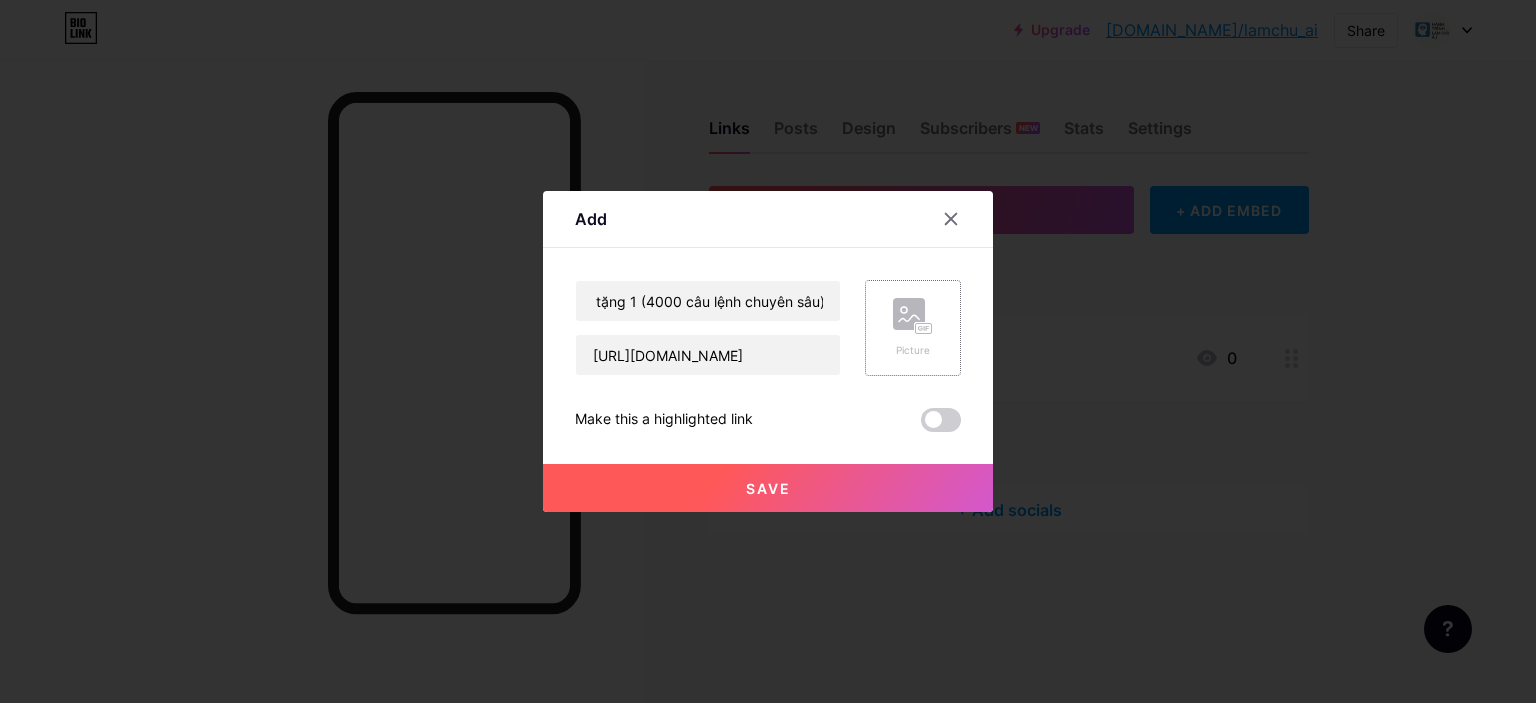 scroll, scrollTop: 0, scrollLeft: 0, axis: both 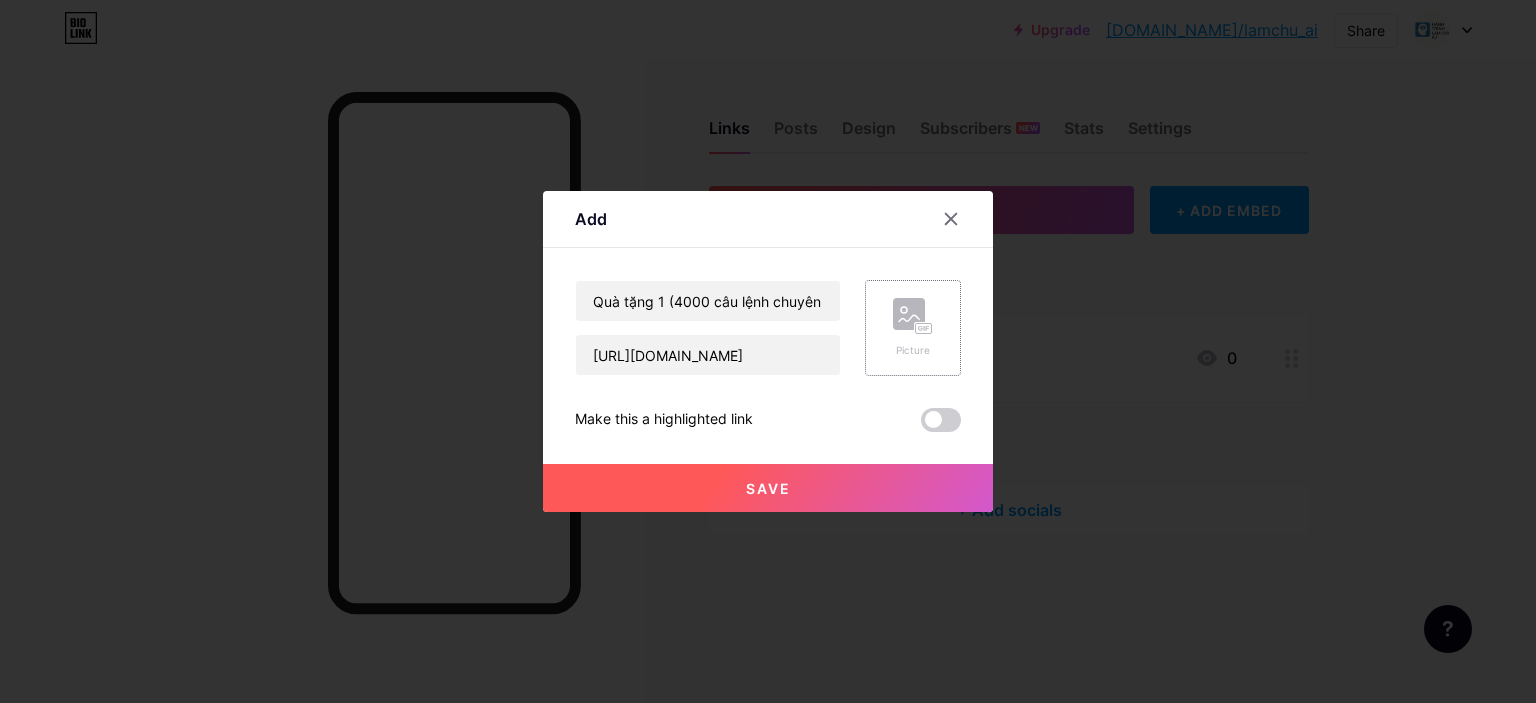 click 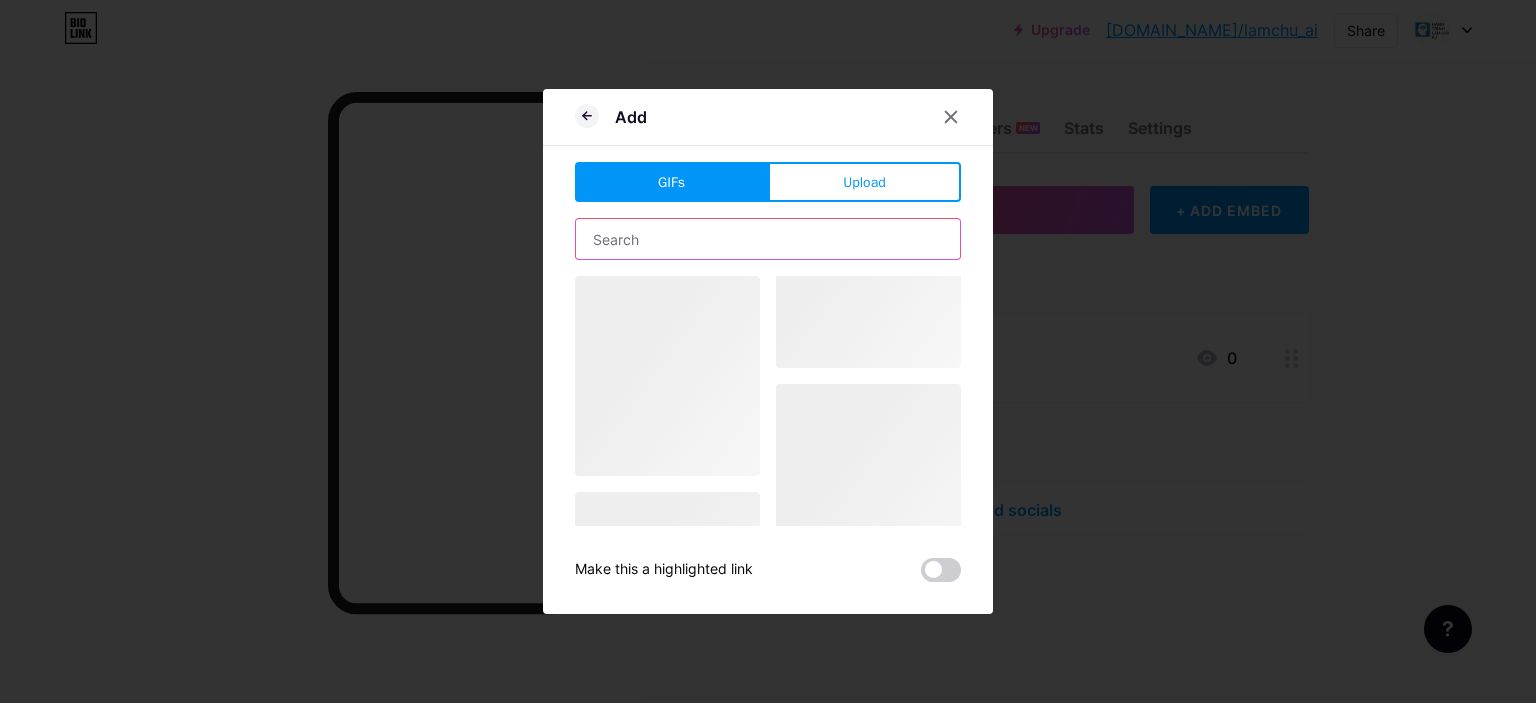 click at bounding box center (768, 239) 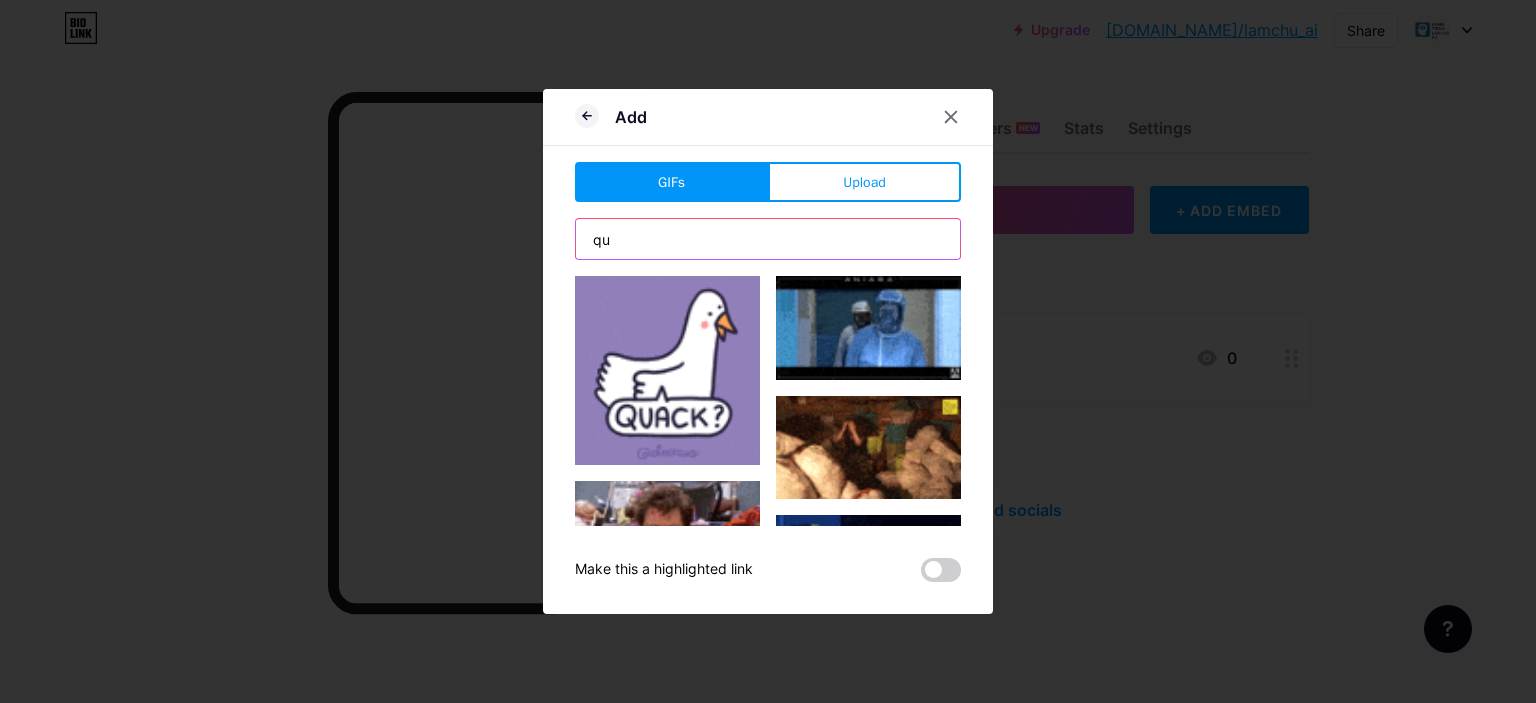 type on "q" 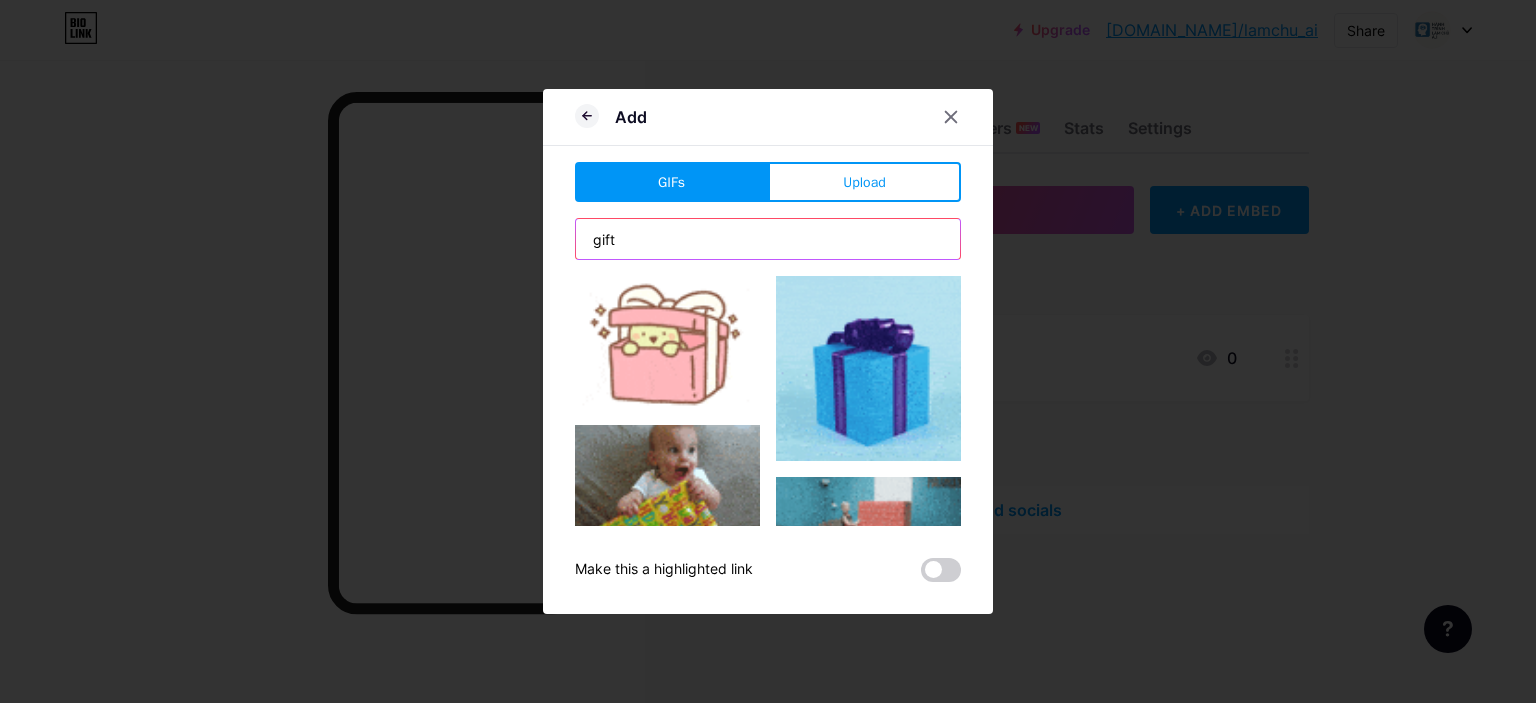 type on "gift" 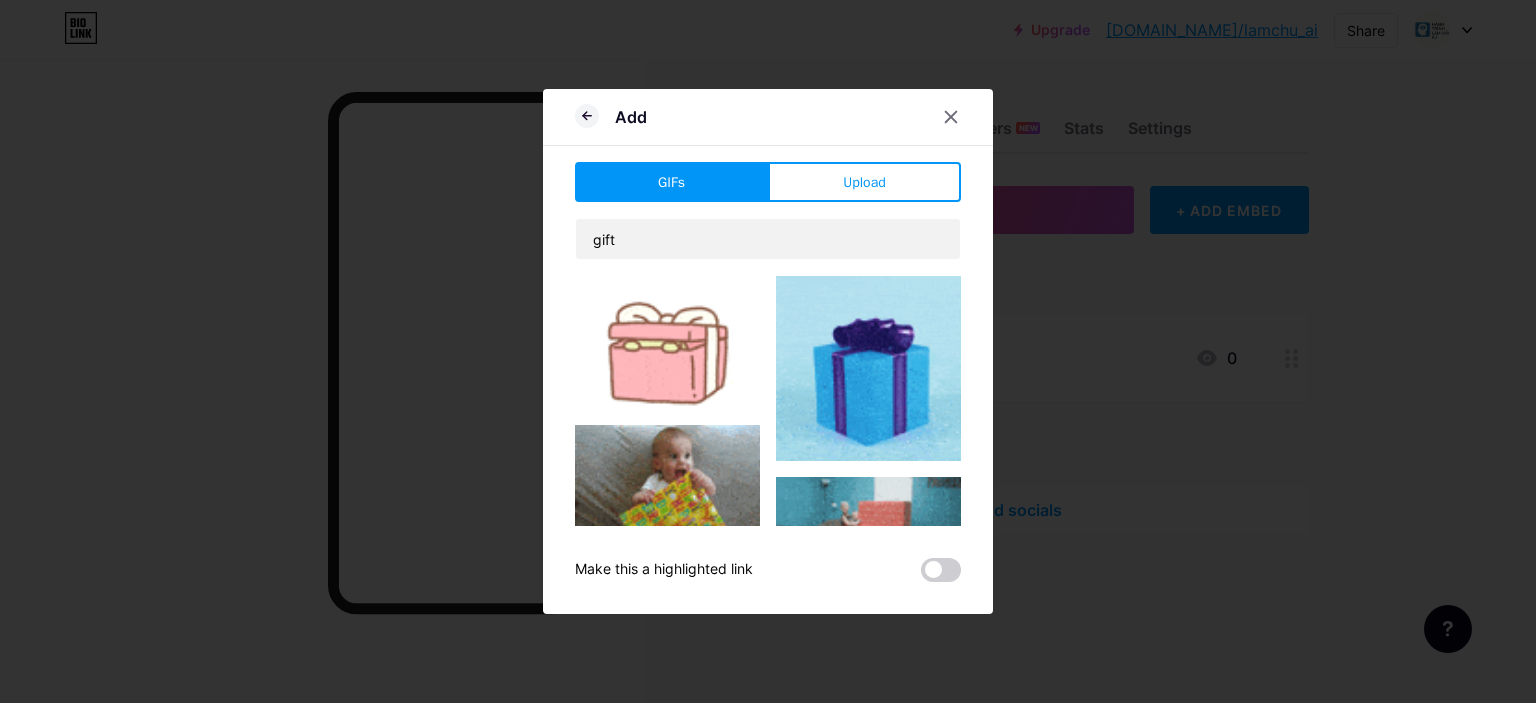 click at bounding box center [868, 368] 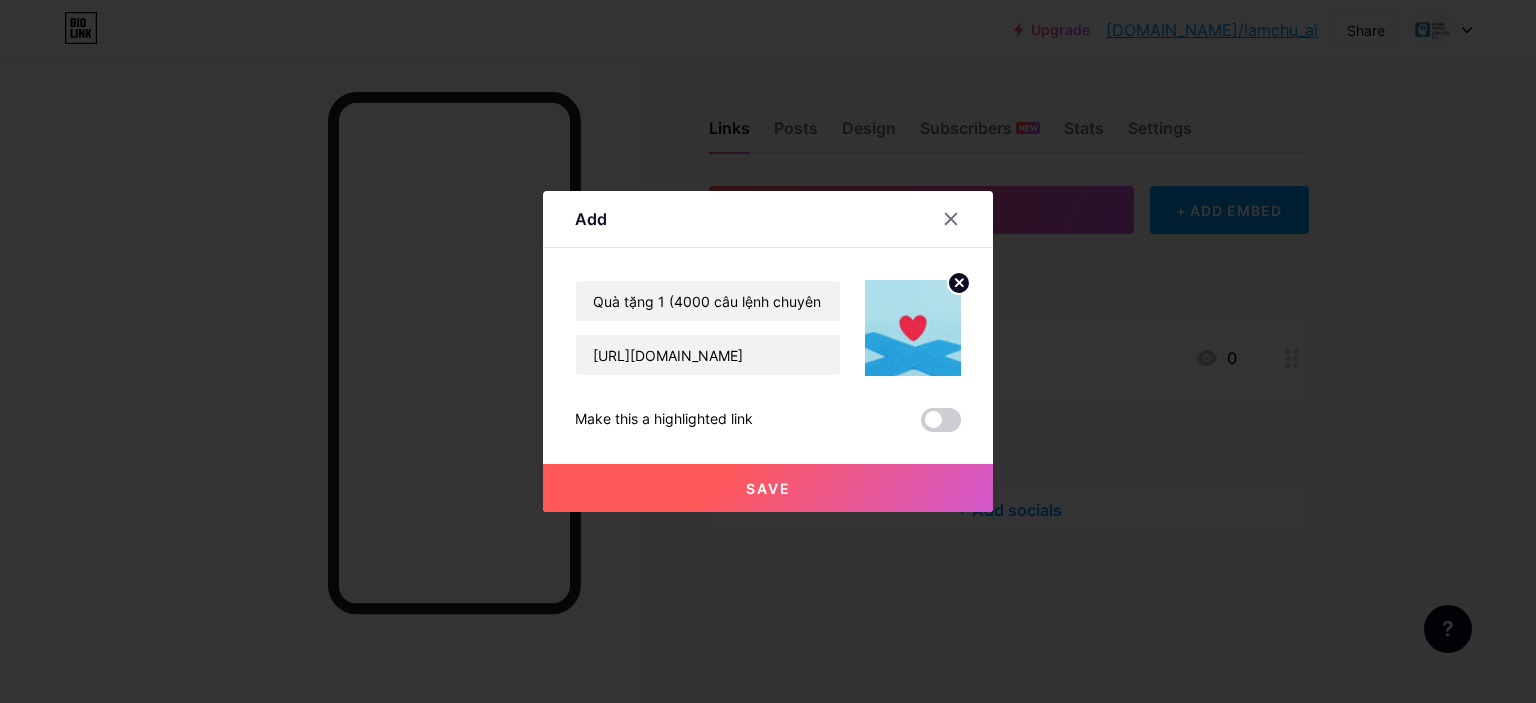 click on "Save" at bounding box center [768, 488] 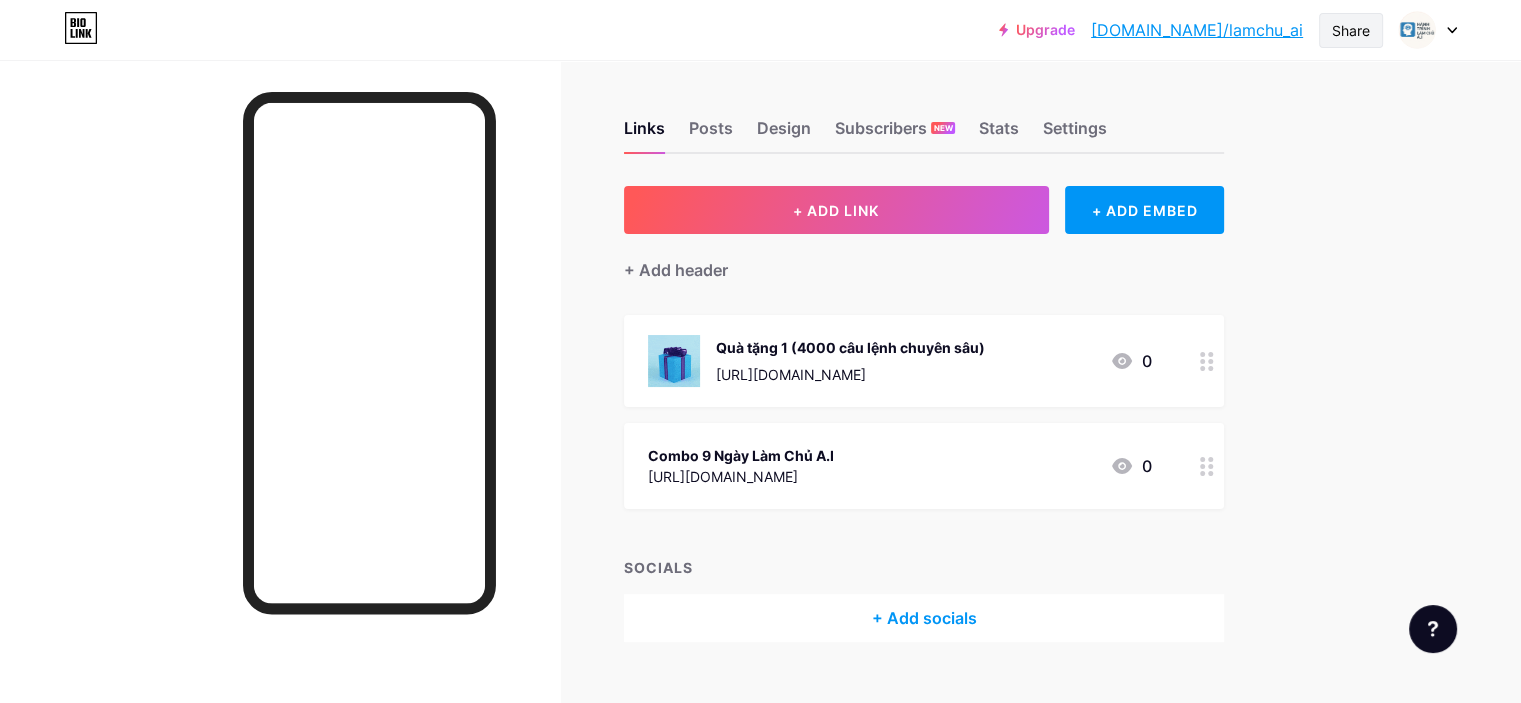 click on "Share" at bounding box center (1351, 30) 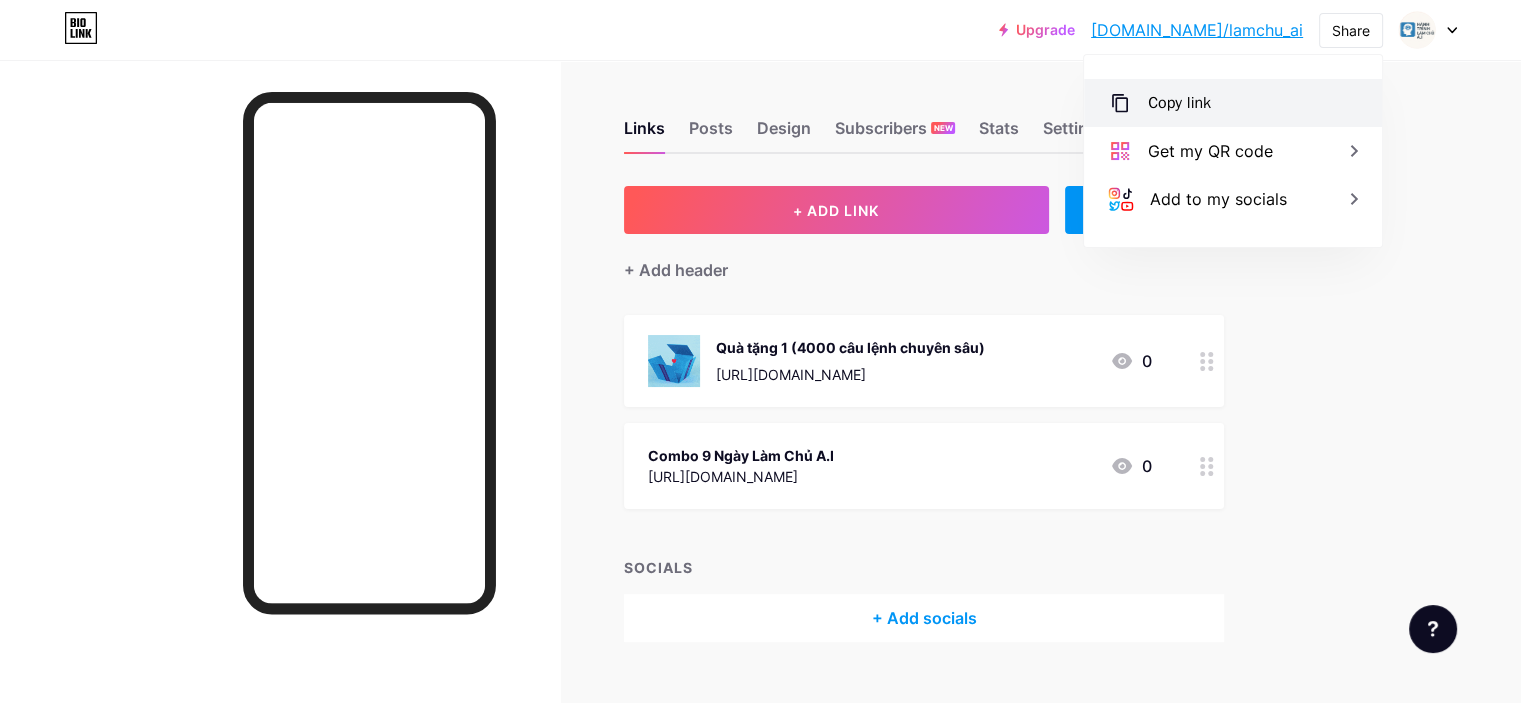 click on "Copy link" at bounding box center (1179, 103) 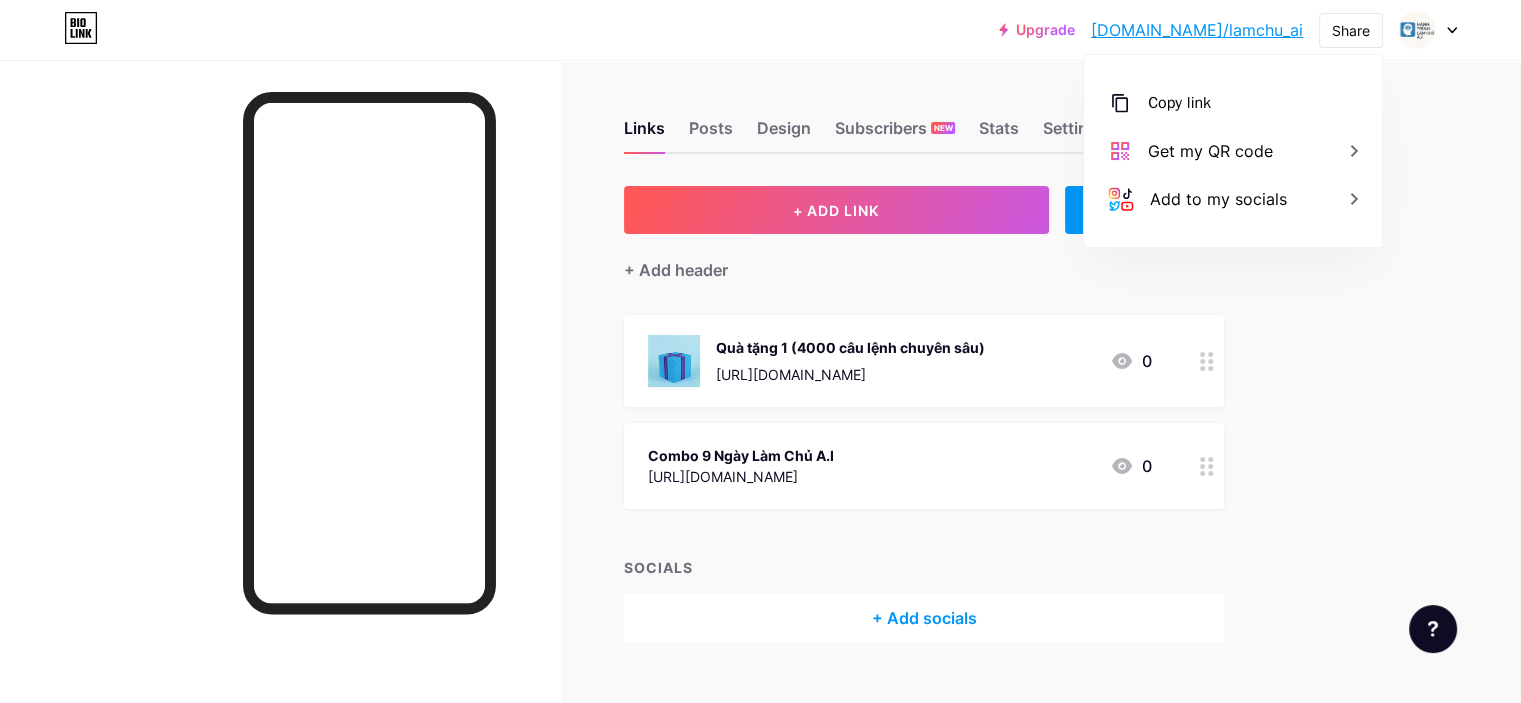 click on "Upgrade   [DOMAIN_NAME]/lamchu...   [DOMAIN_NAME]/lamchu_ai   Share
Copy link   [URL][DOMAIN_NAME]
Get my QR code
Add to my socials                   Switch accounts     Hành Trình Làm Chủ A.I   [DOMAIN_NAME]/lamchu_ai       + Add a new page        Account settings   Logout   Link Copied
Links
Posts
Design
Subscribers
NEW
Stats
Settings       + ADD LINK     + ADD EMBED
+ Add header
Quà tặng 1 (4000 câu lệnh chuyên sâu)
[URL][DOMAIN_NAME]
0
Combo 9 Ngày Làm Chủ A.I
0
SOCIALS" at bounding box center [760, 371] 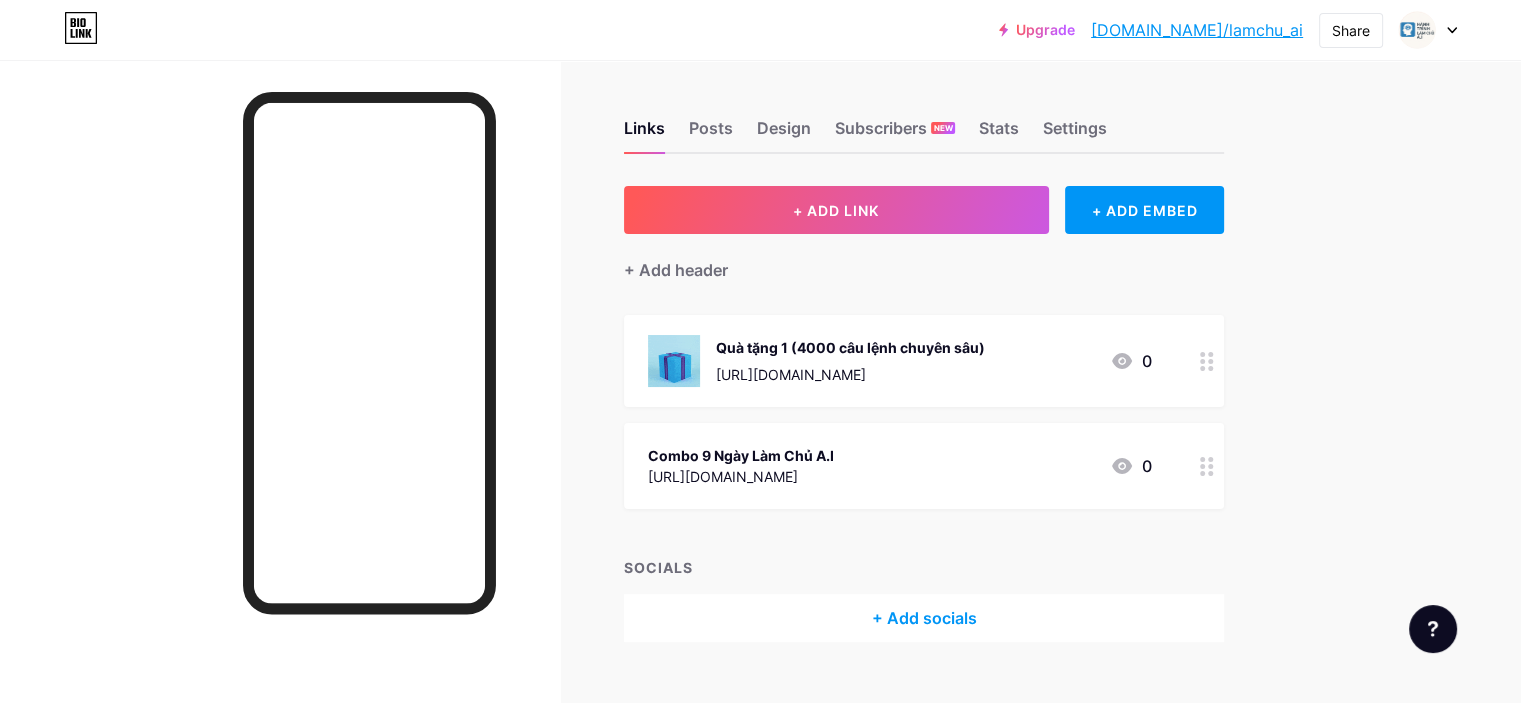 click at bounding box center (1207, 361) 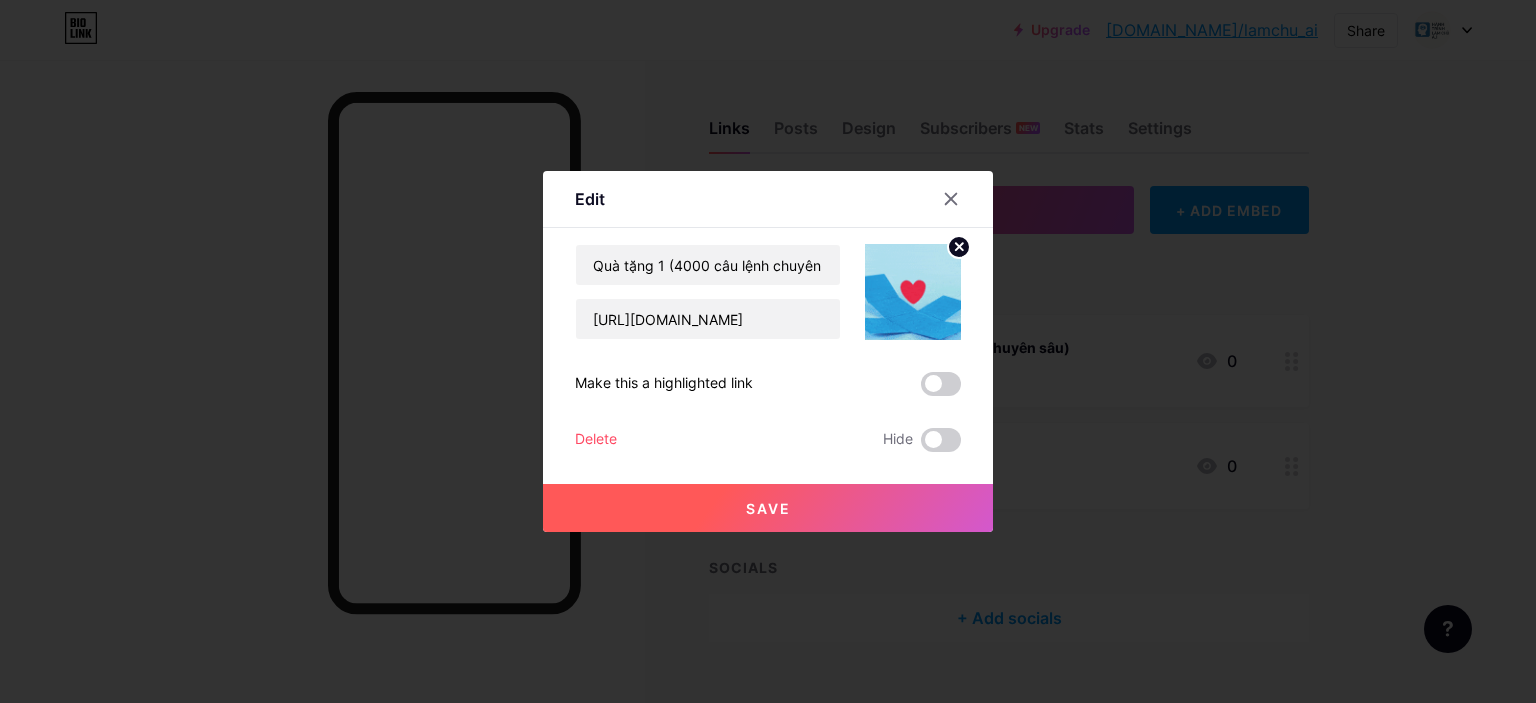 click on "Delete" at bounding box center (596, 440) 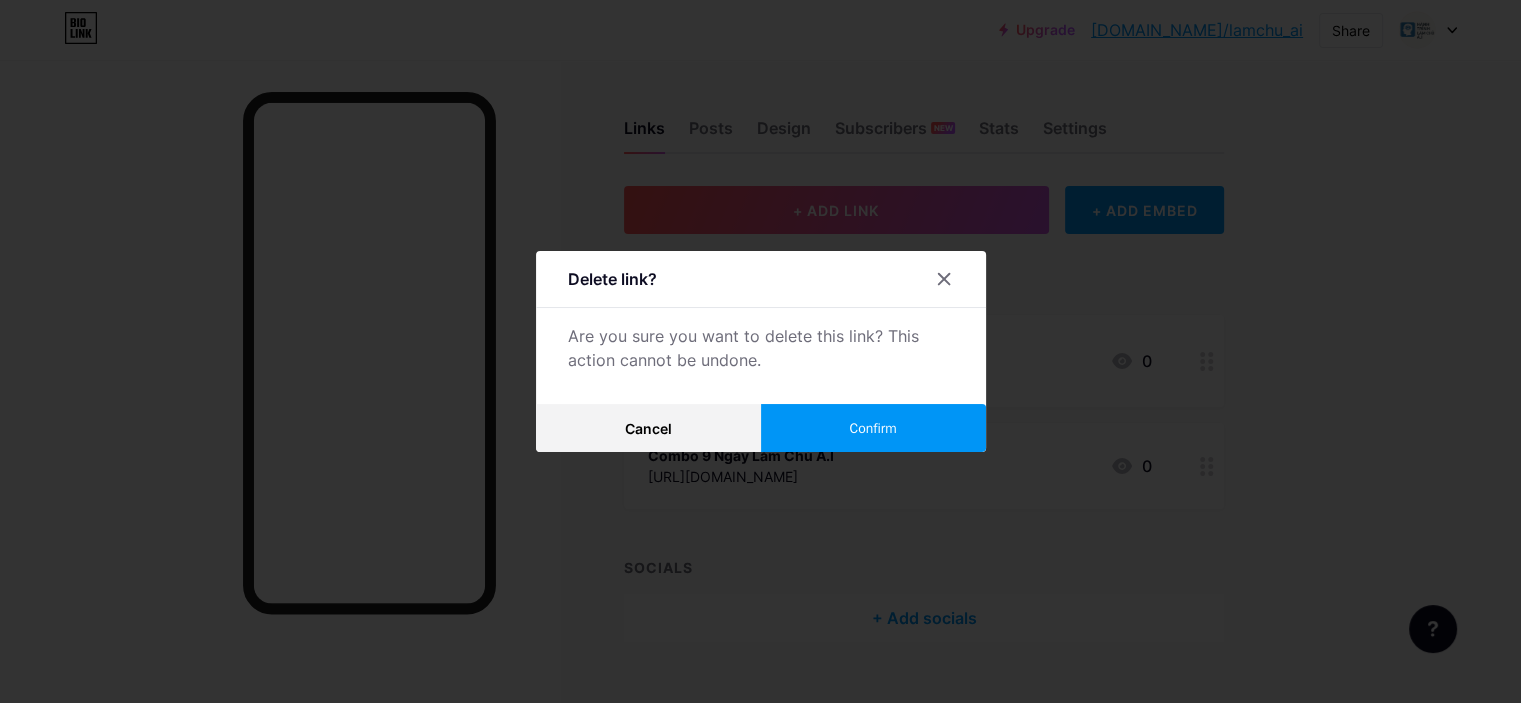click on "Confirm" at bounding box center [873, 428] 